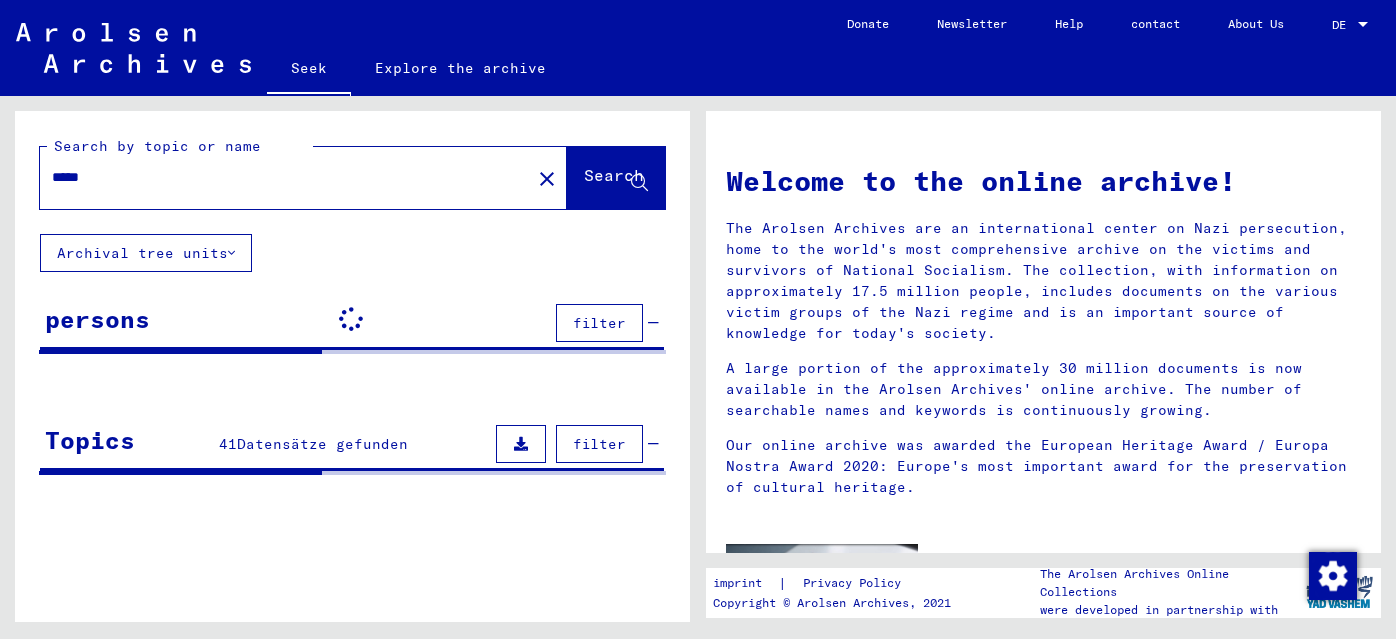 scroll, scrollTop: 0, scrollLeft: 0, axis: both 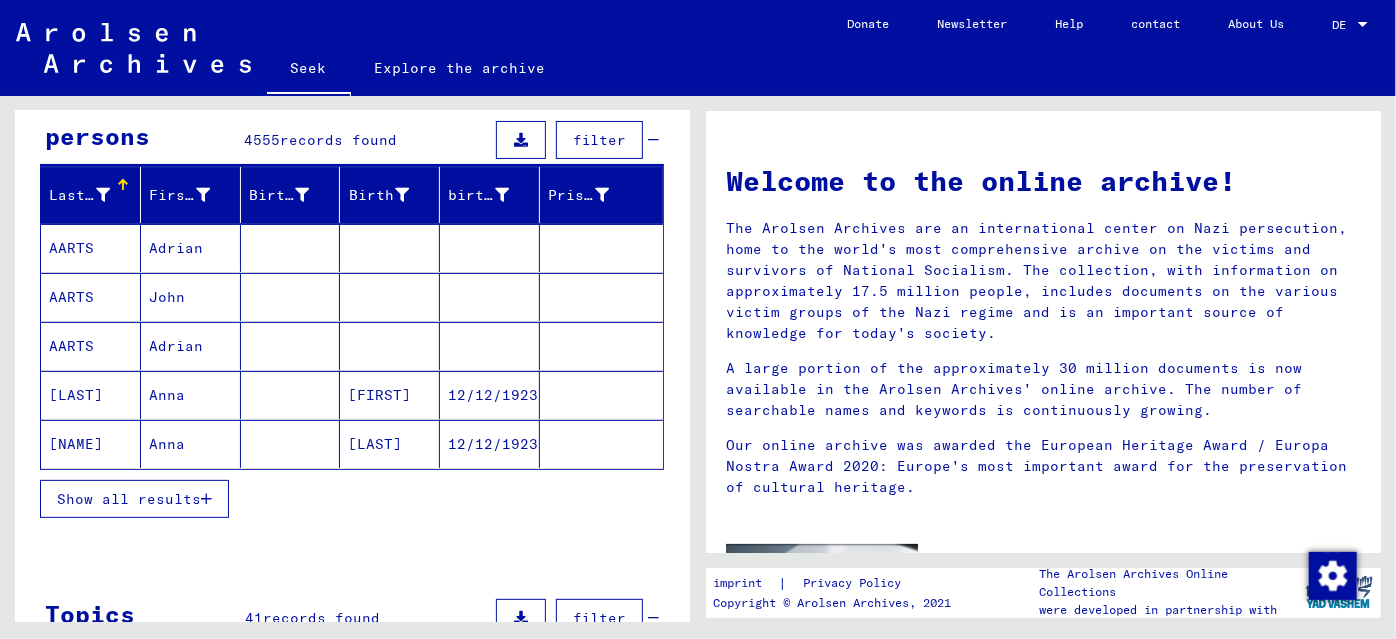 click on "Show all results" at bounding box center (129, 499) 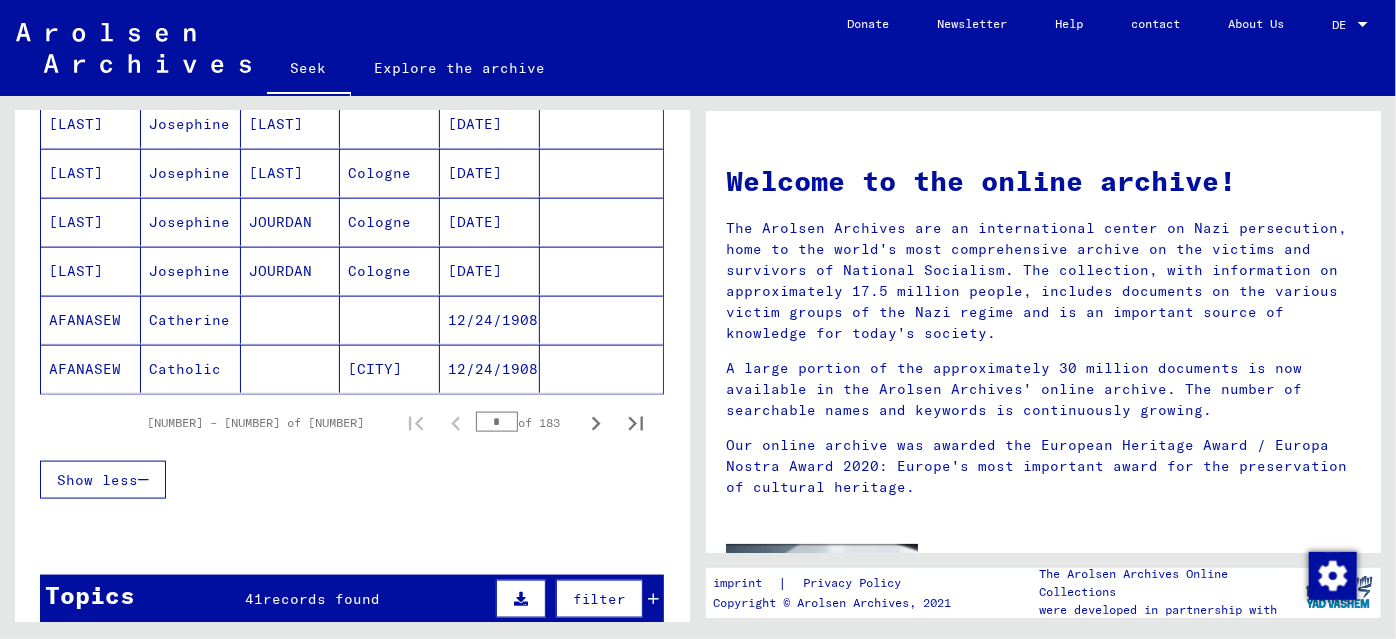 scroll, scrollTop: 1272, scrollLeft: 0, axis: vertical 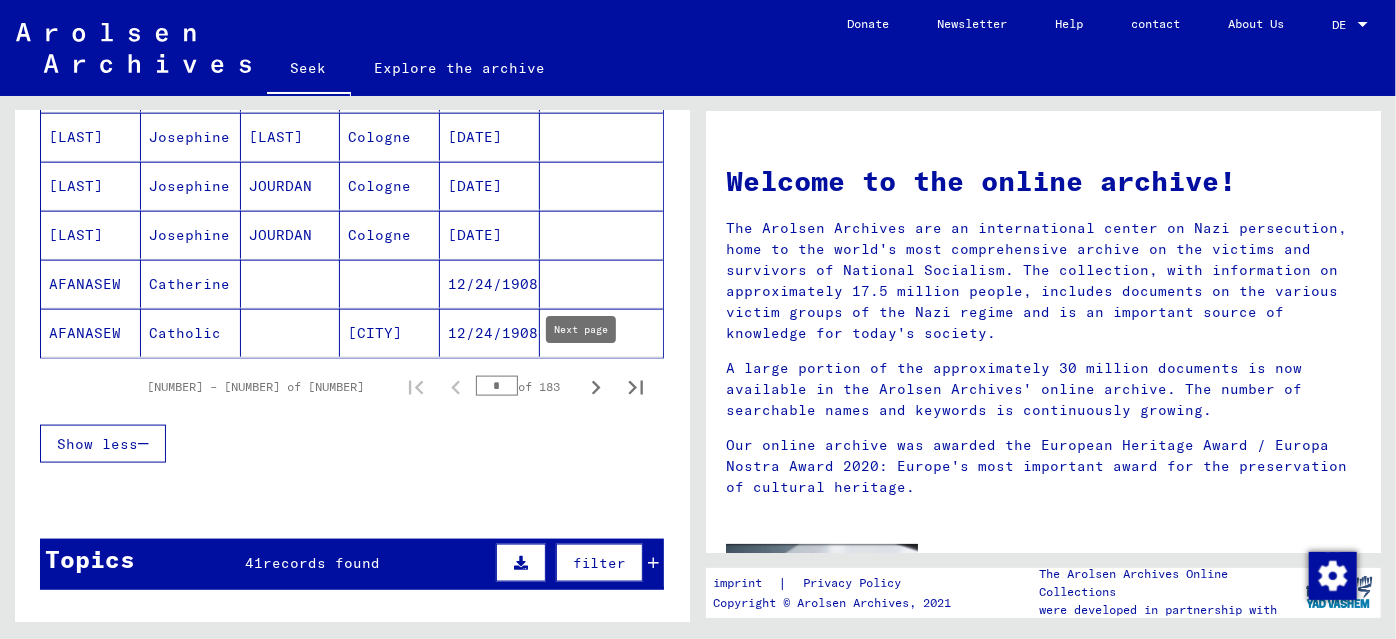 click 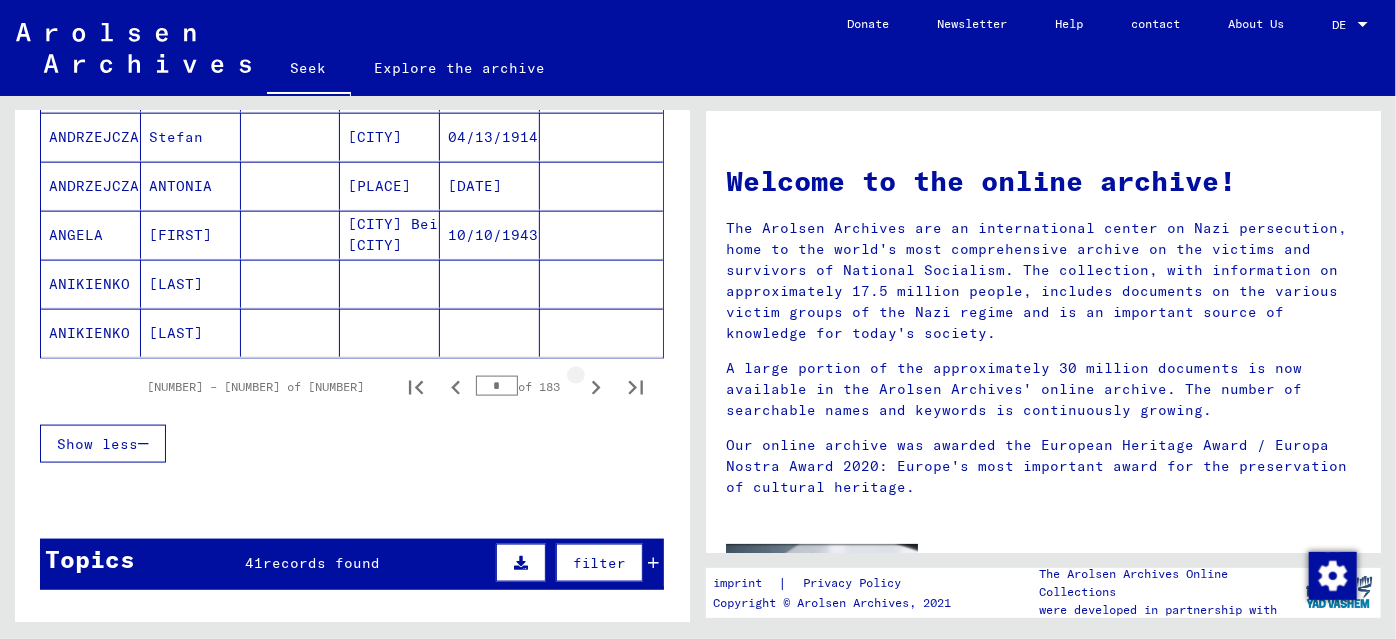 click 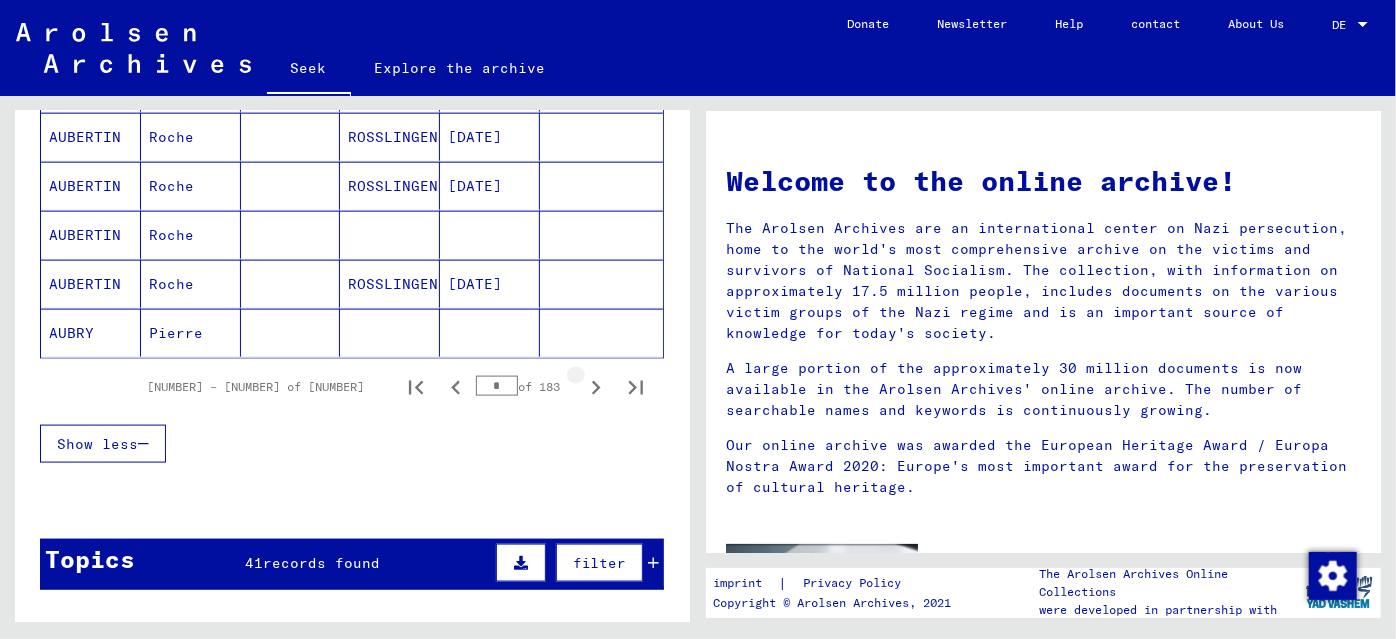 click 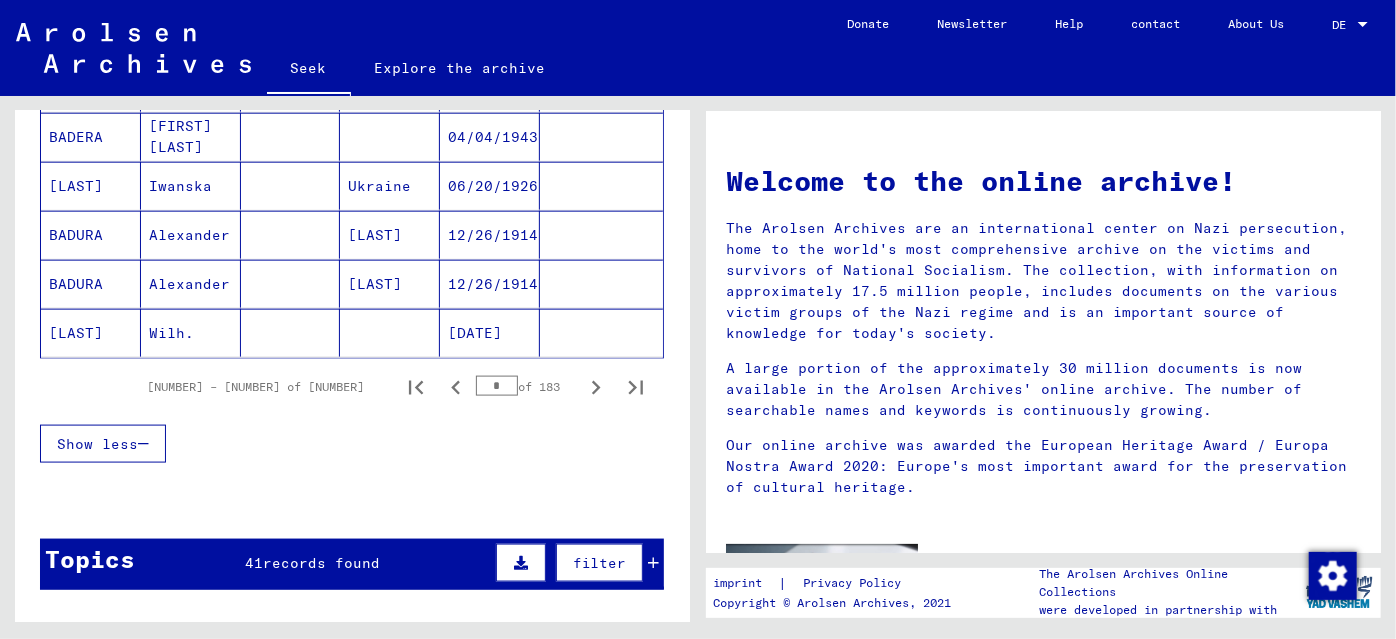 click 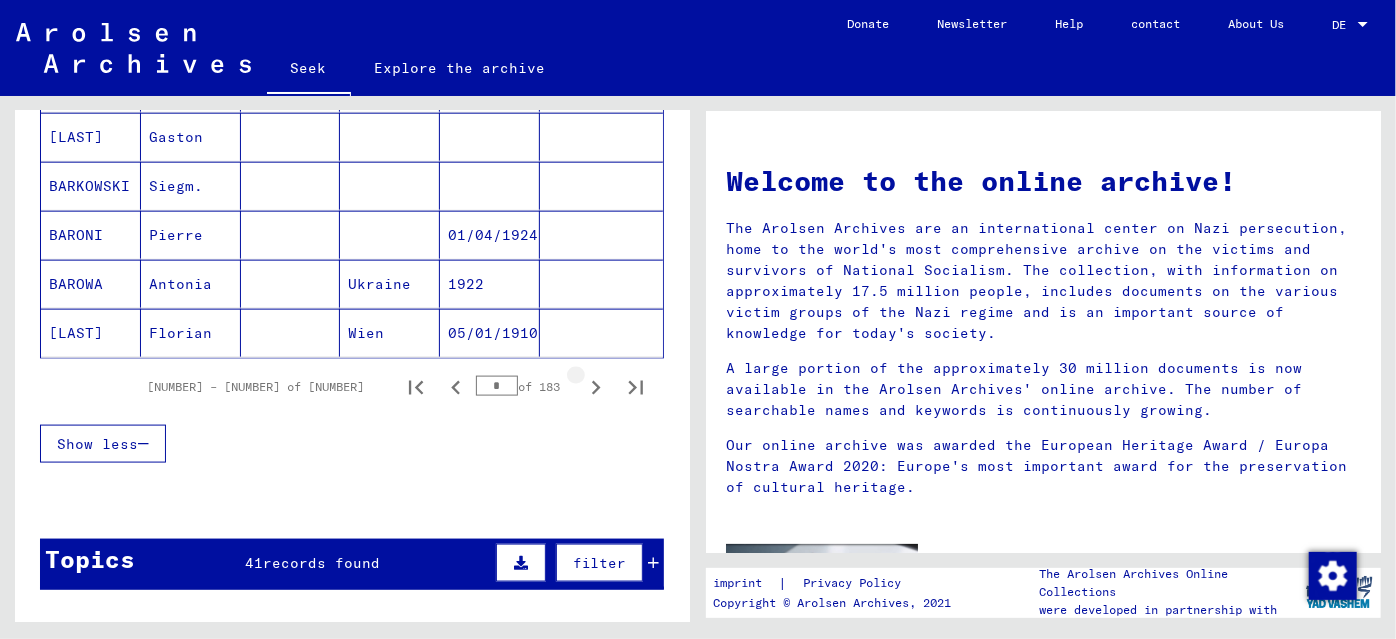click 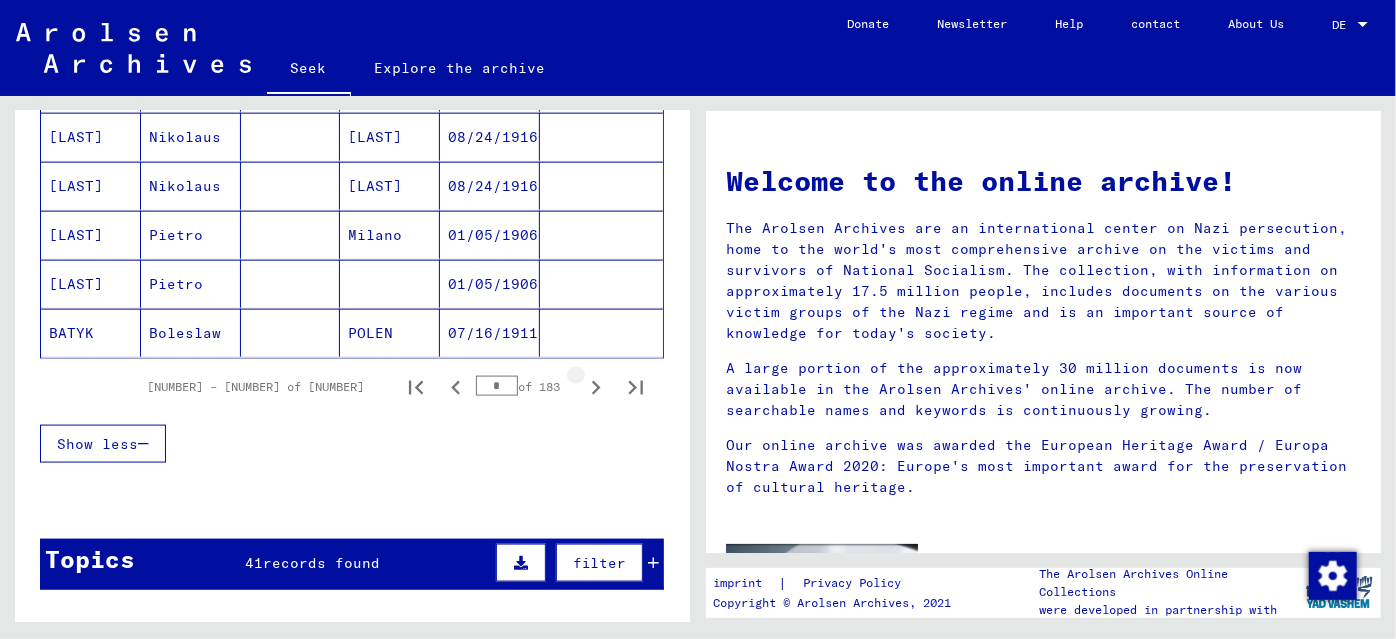 click 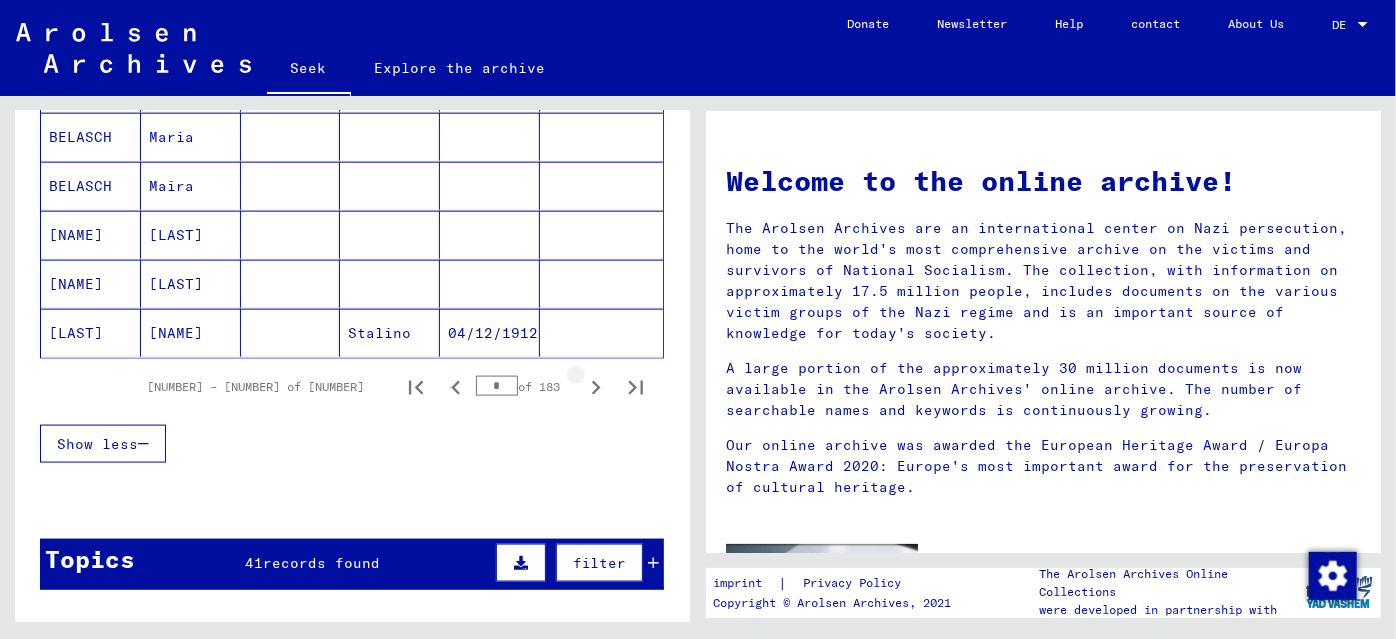 click 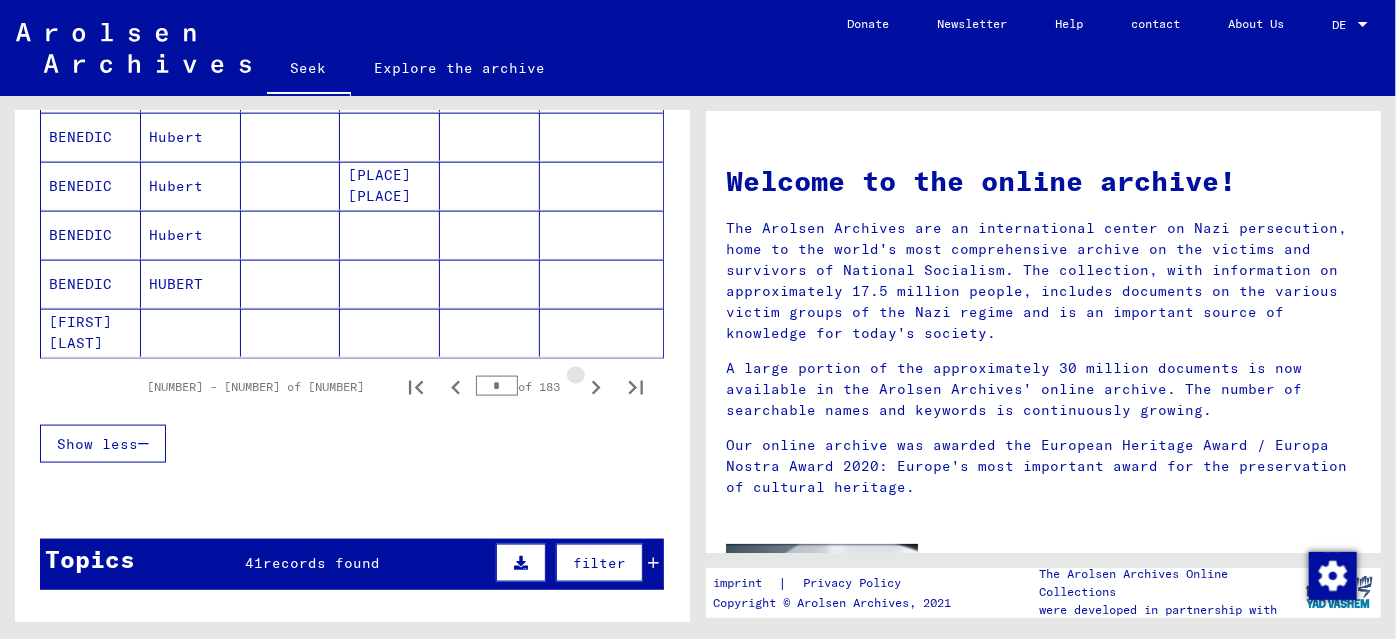 click 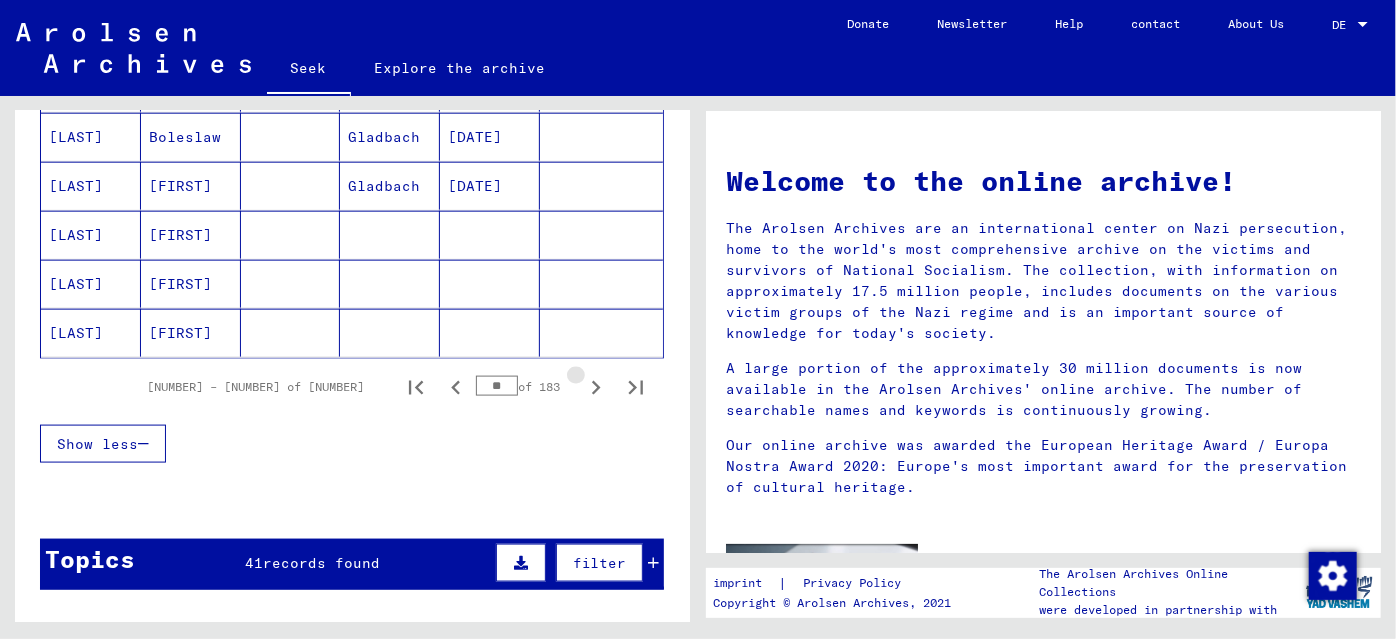 click 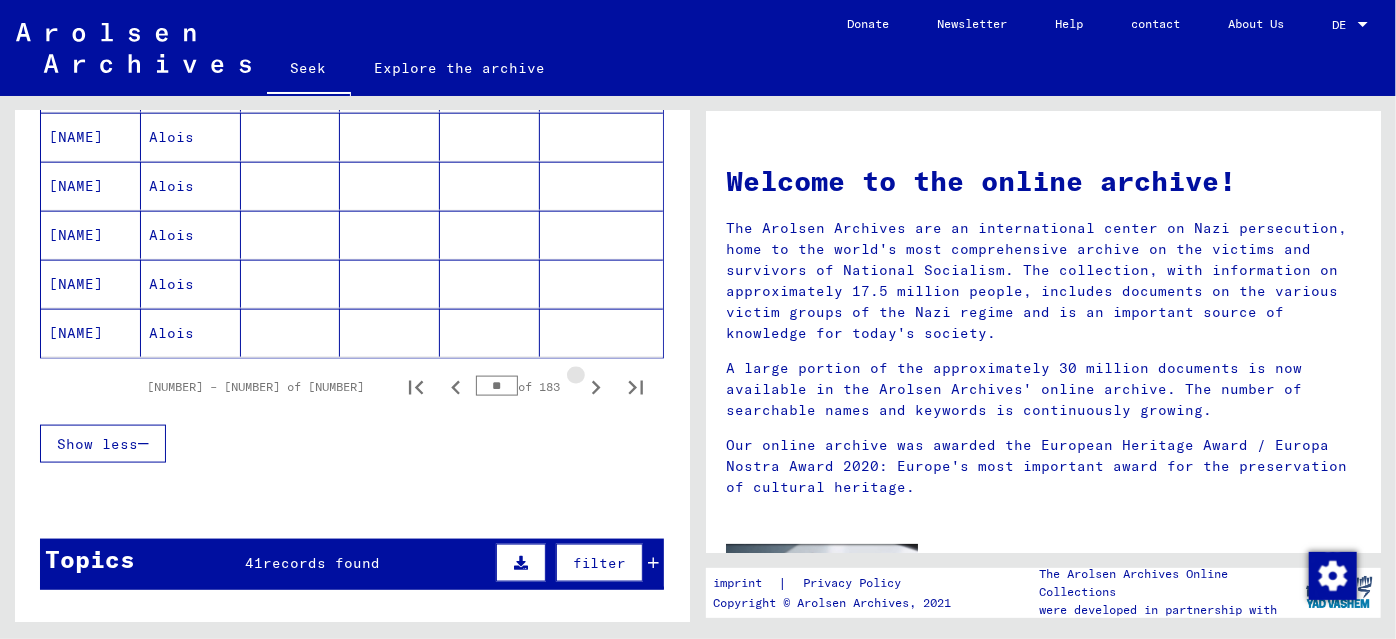 click 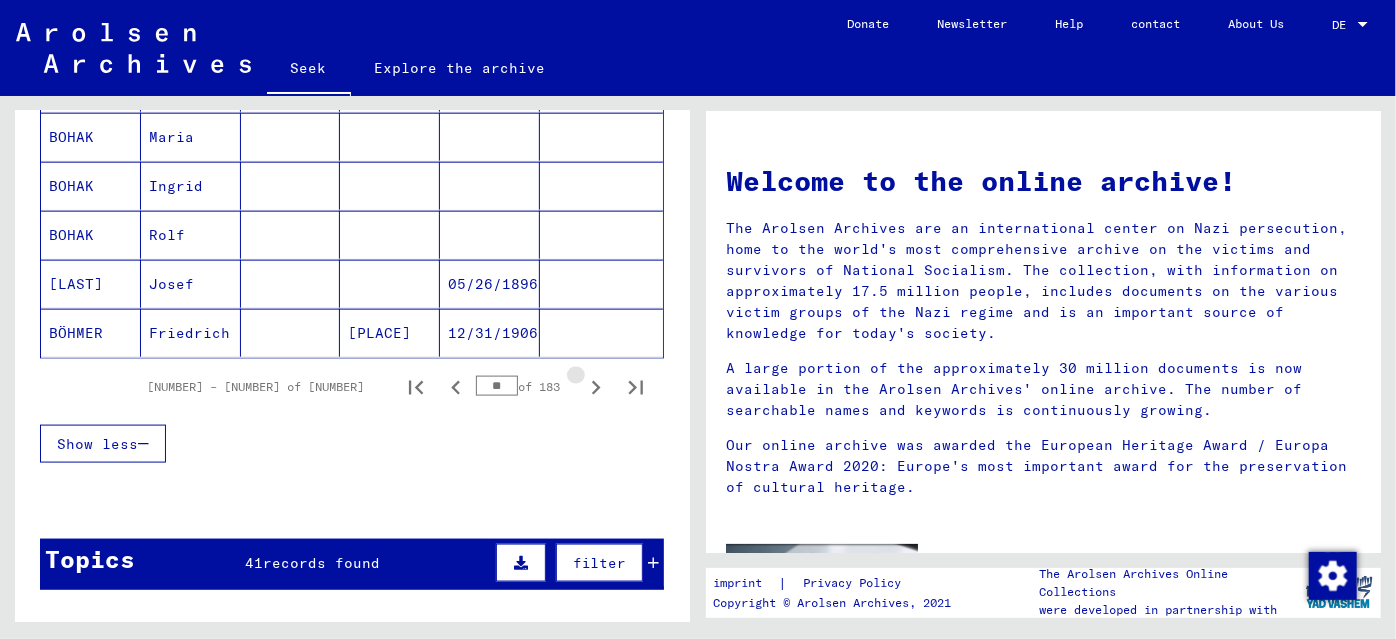 click 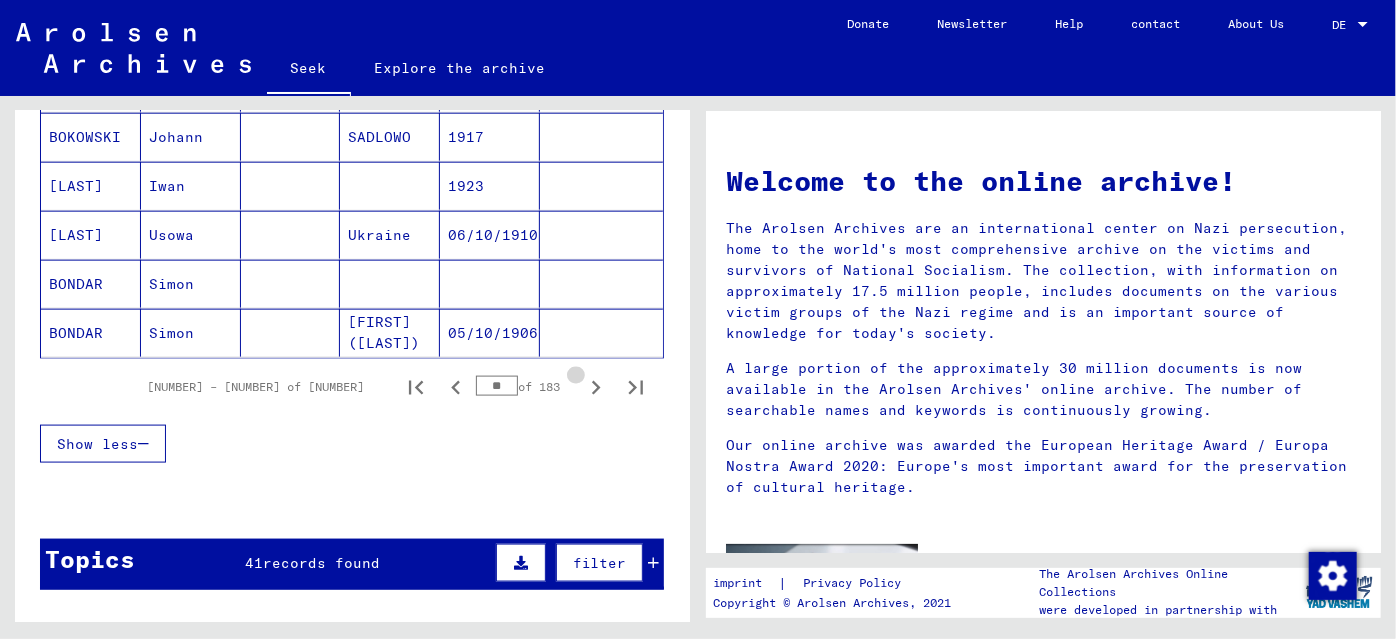click 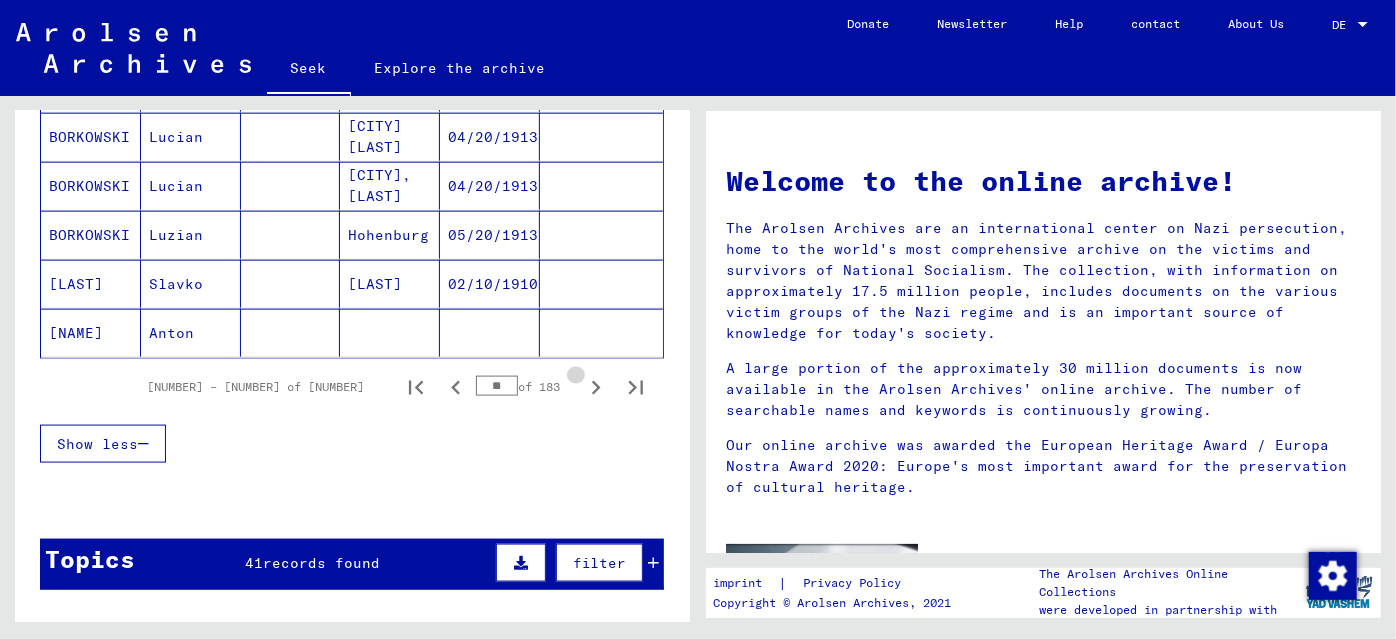 click 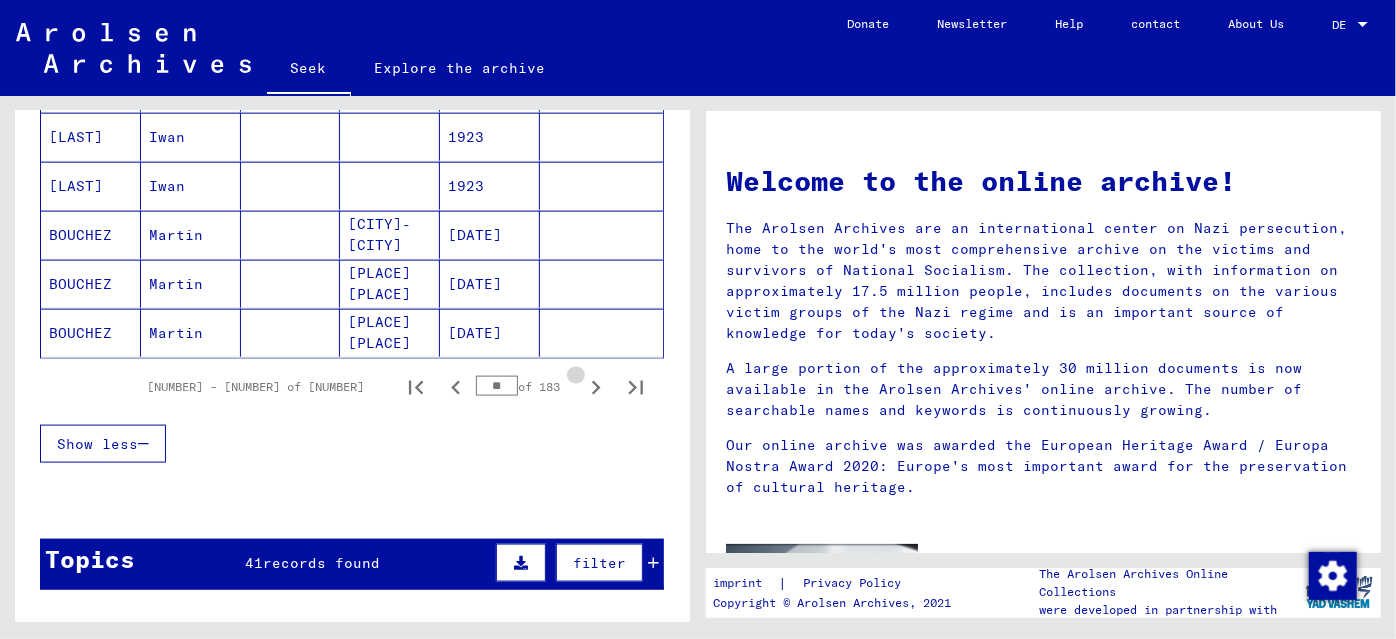 click 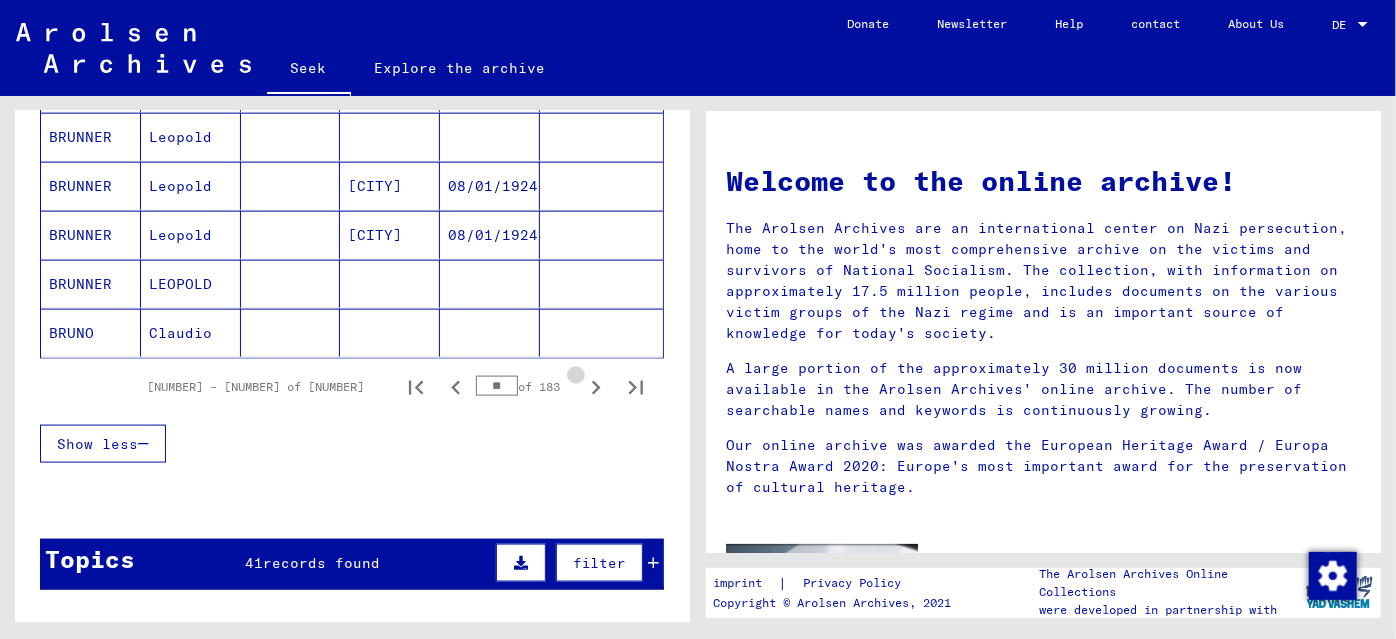 click 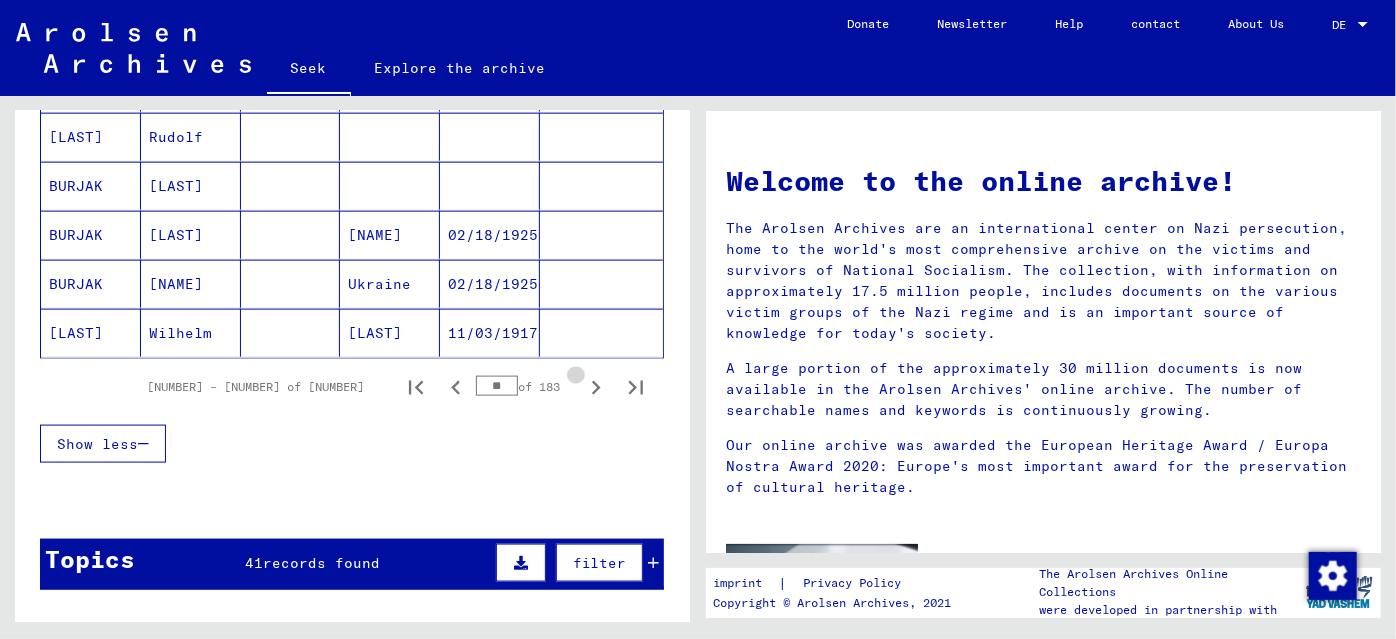 click 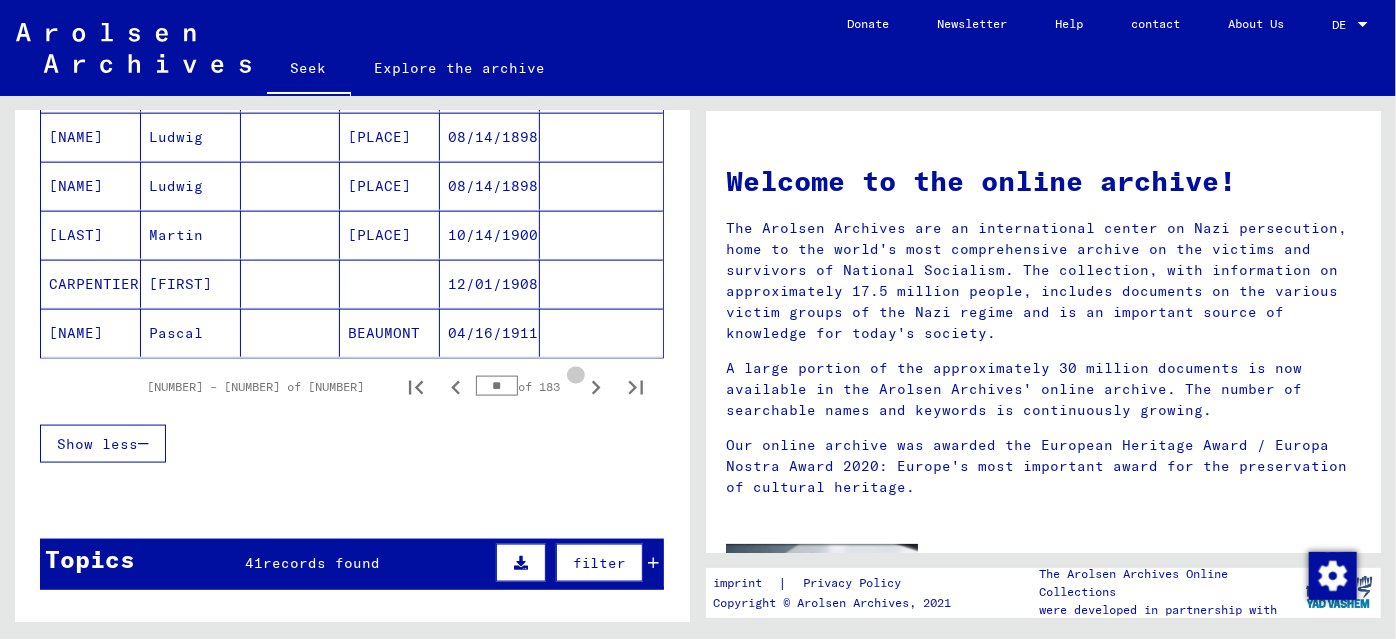 click 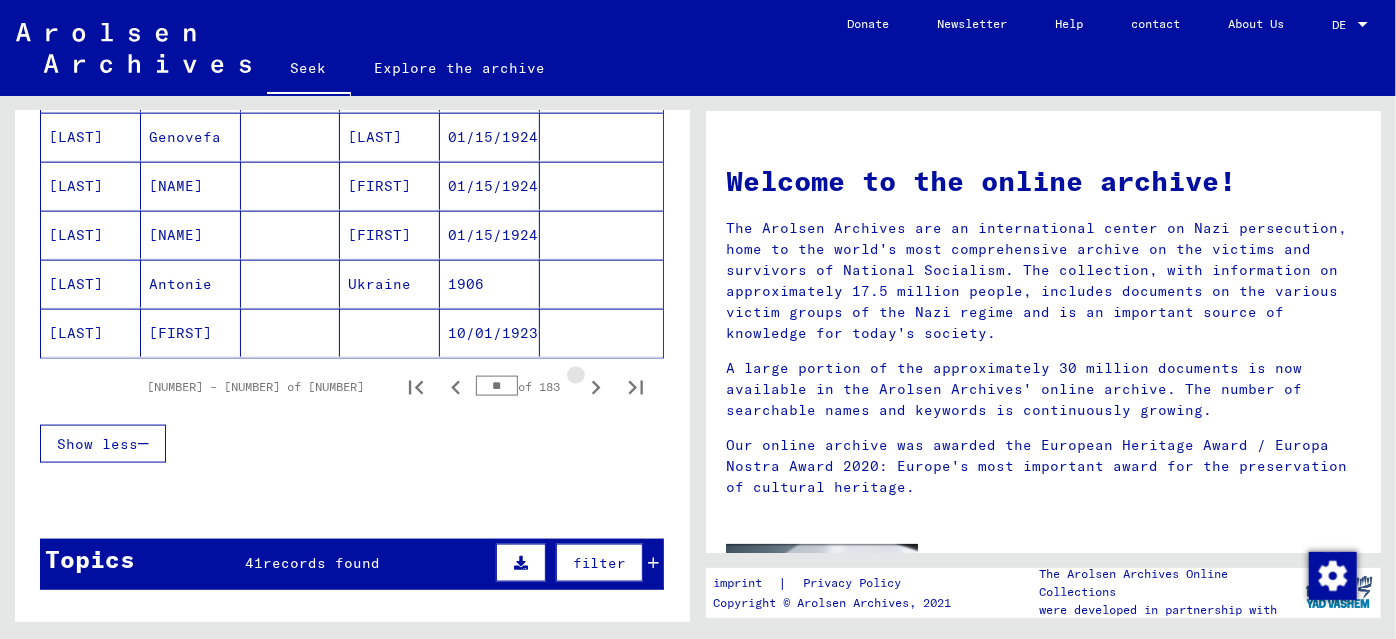 click 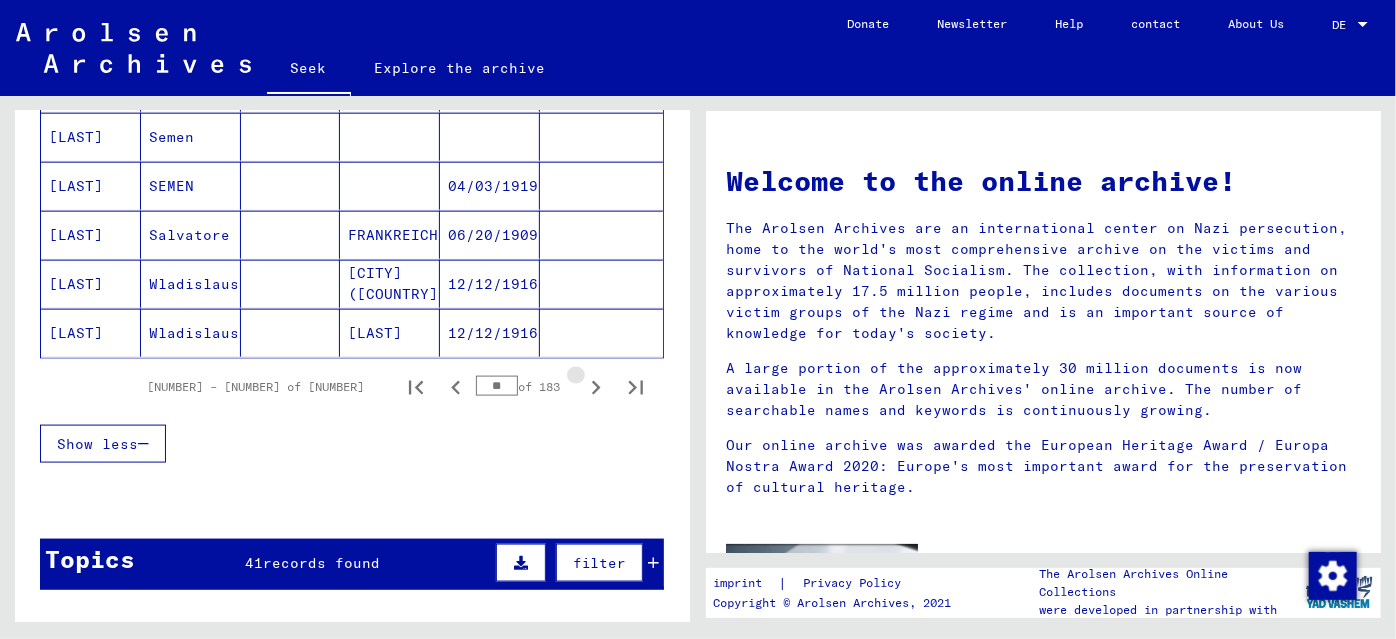 click 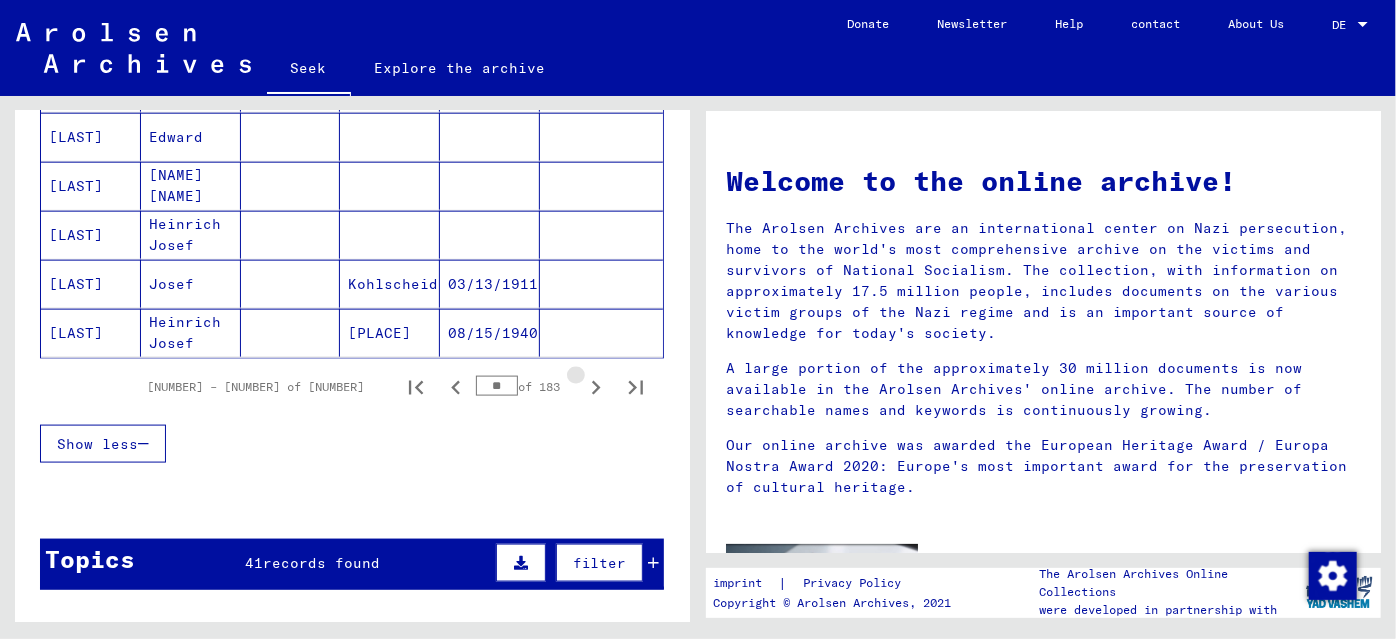 click 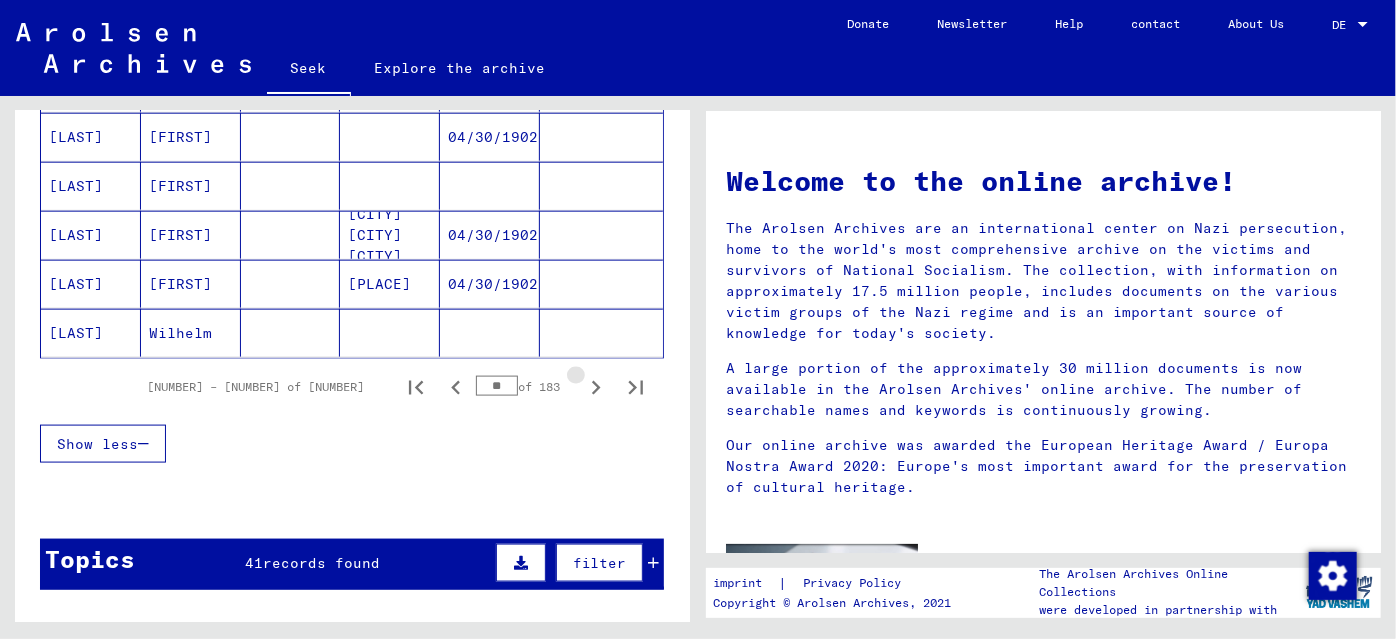 click 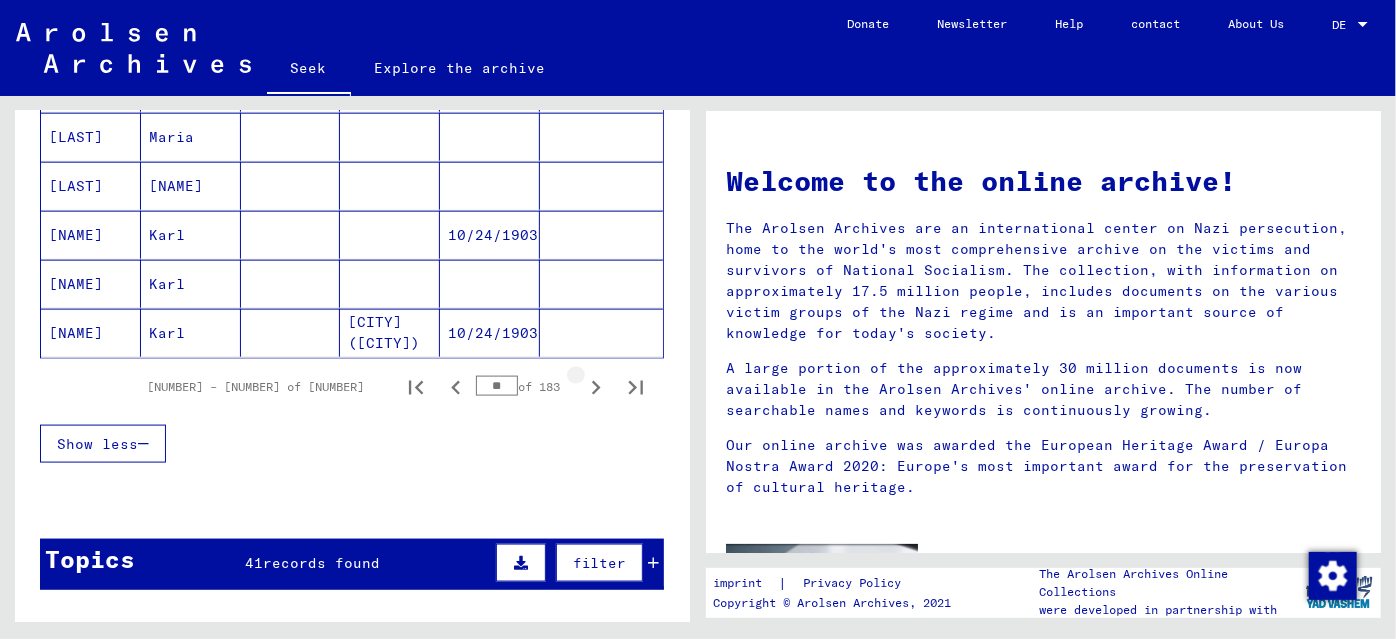 click 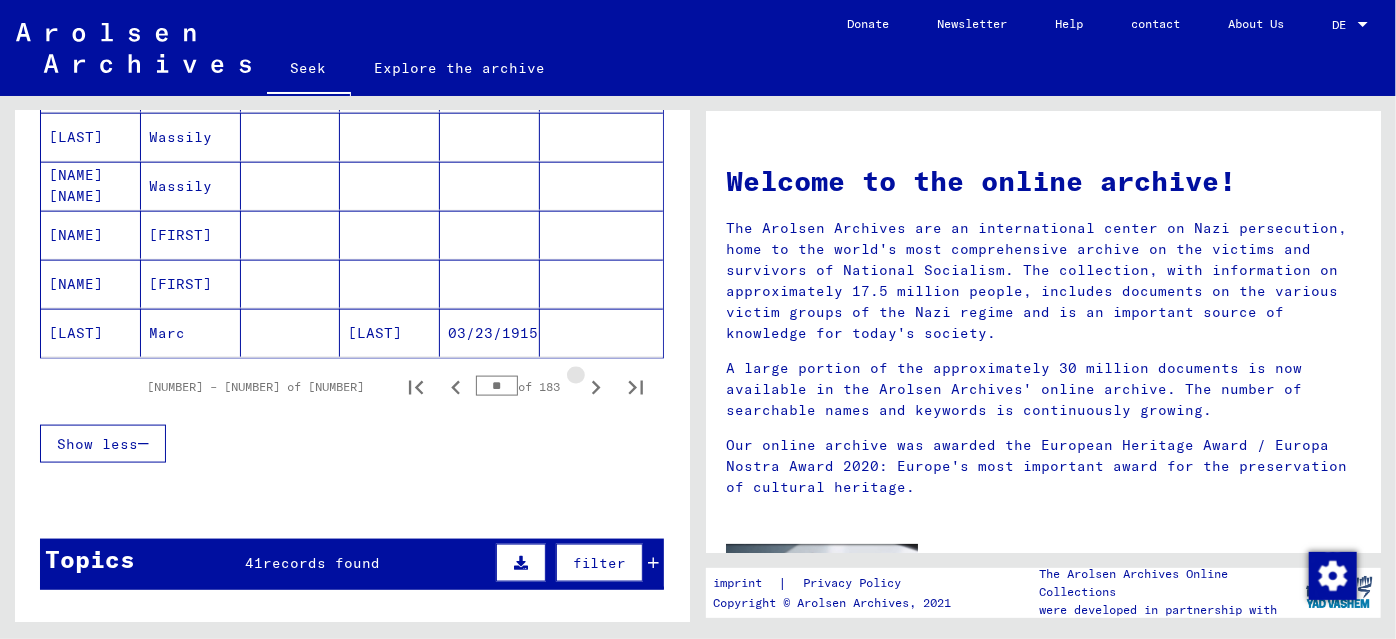 click 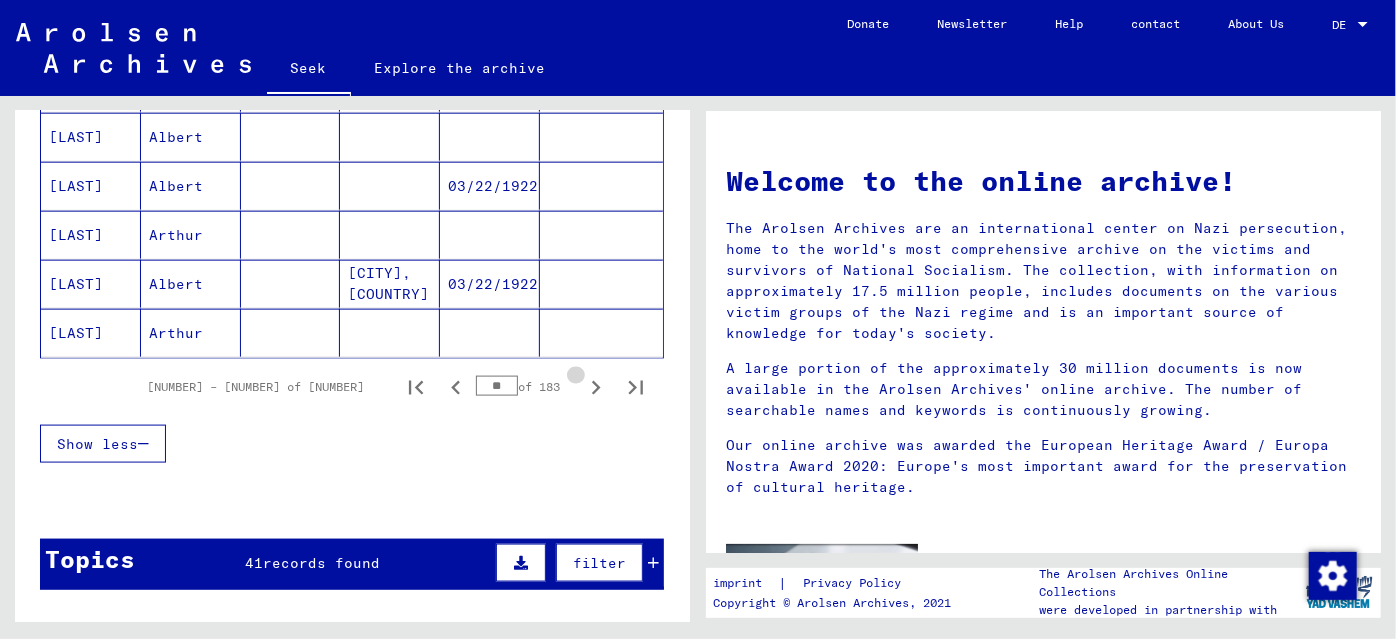 click 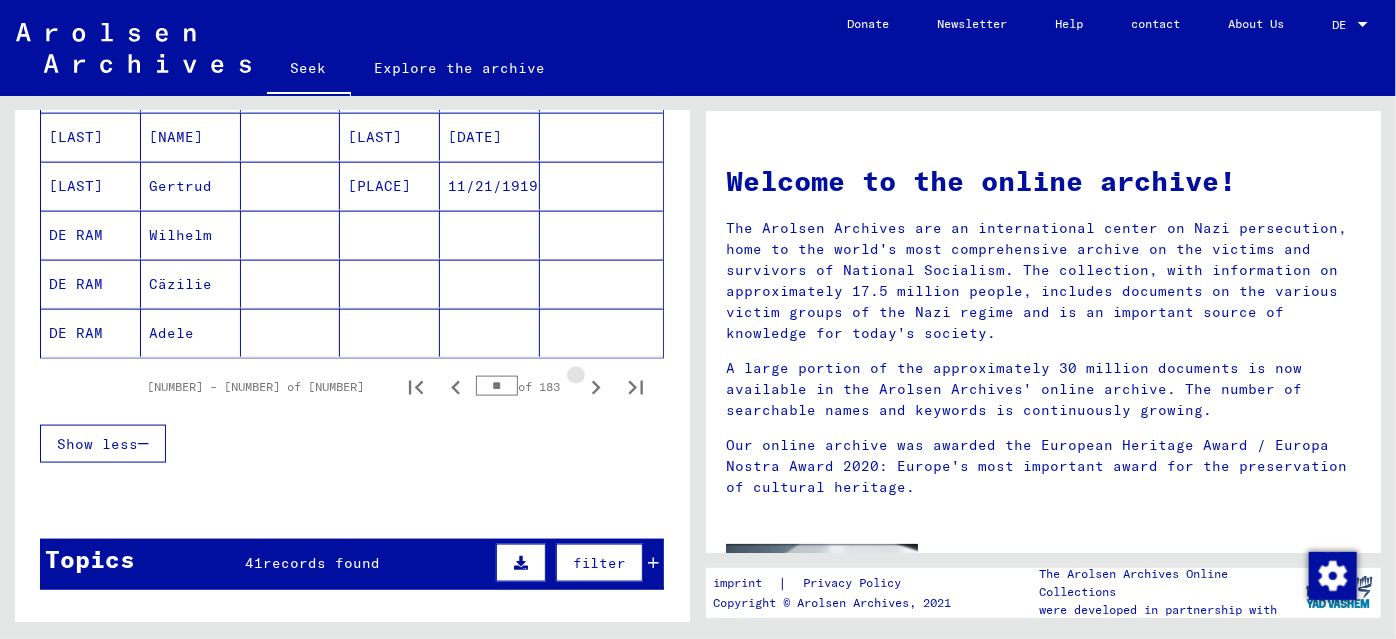 click 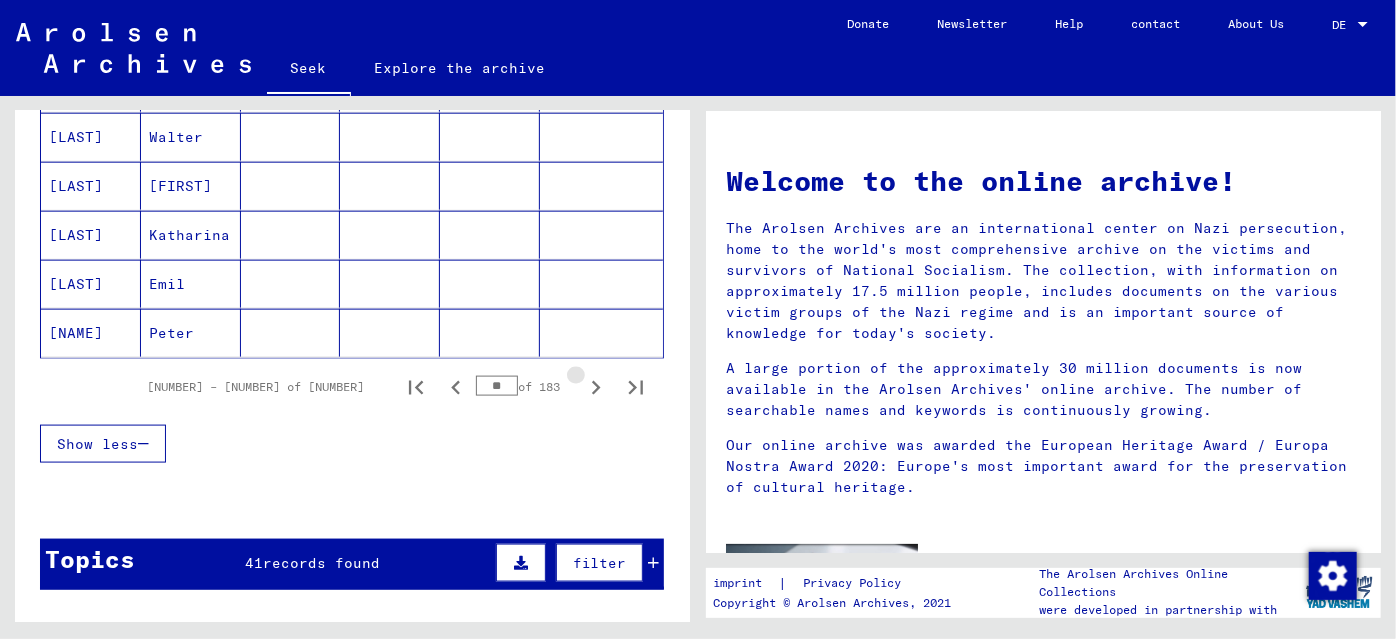click 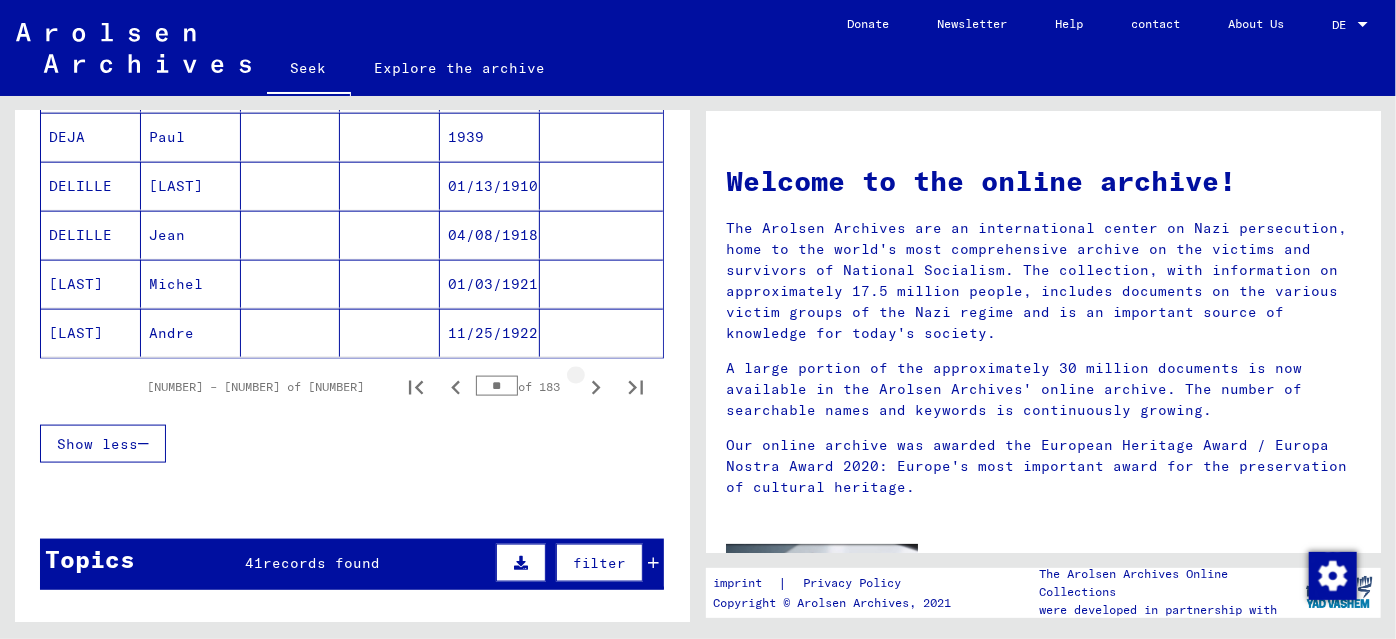 click 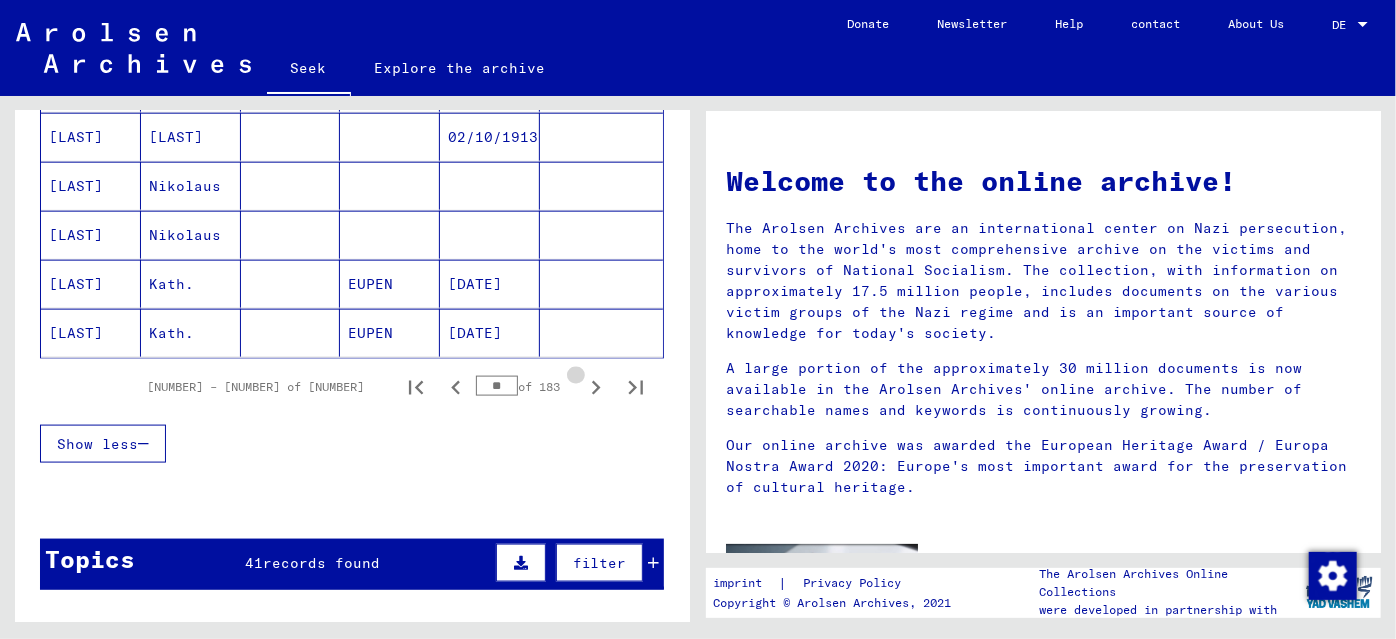 click 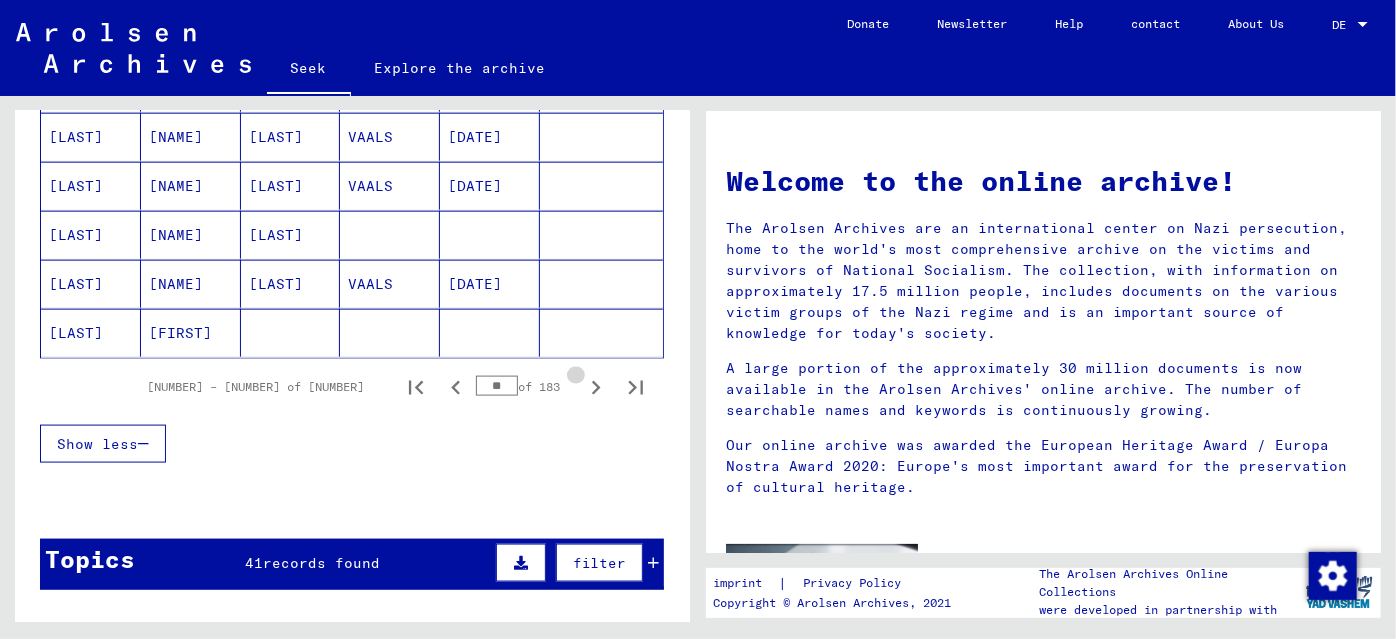click 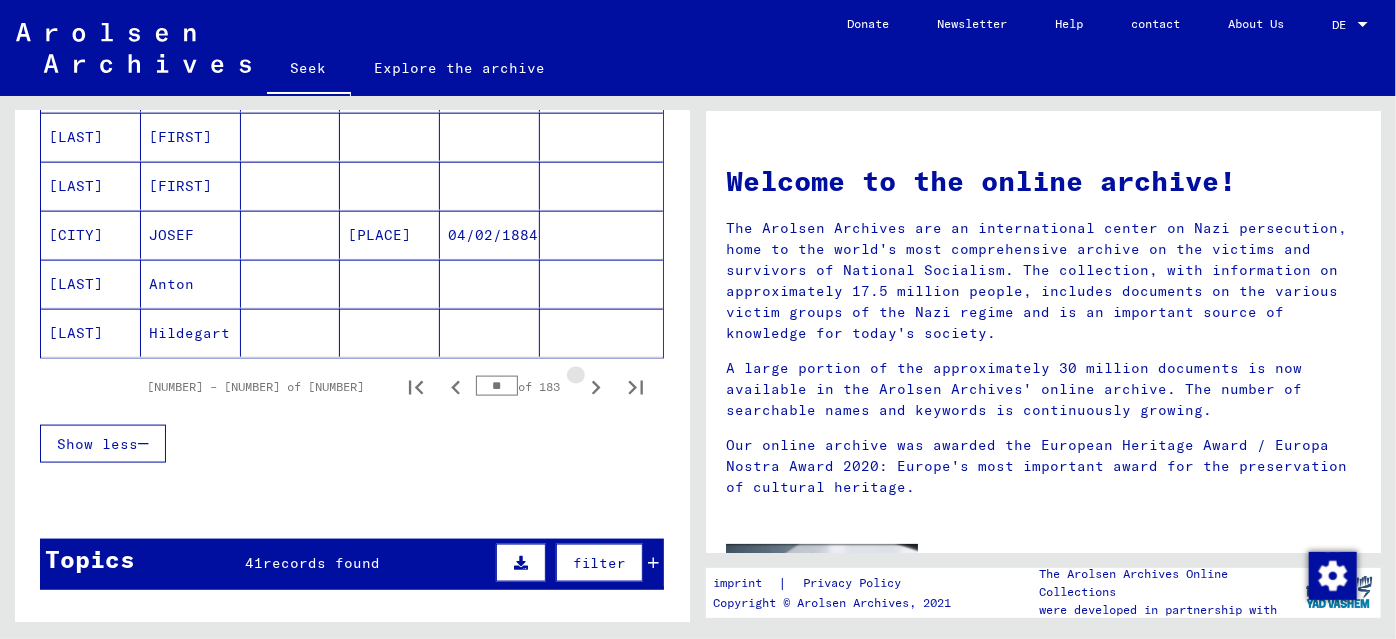 click 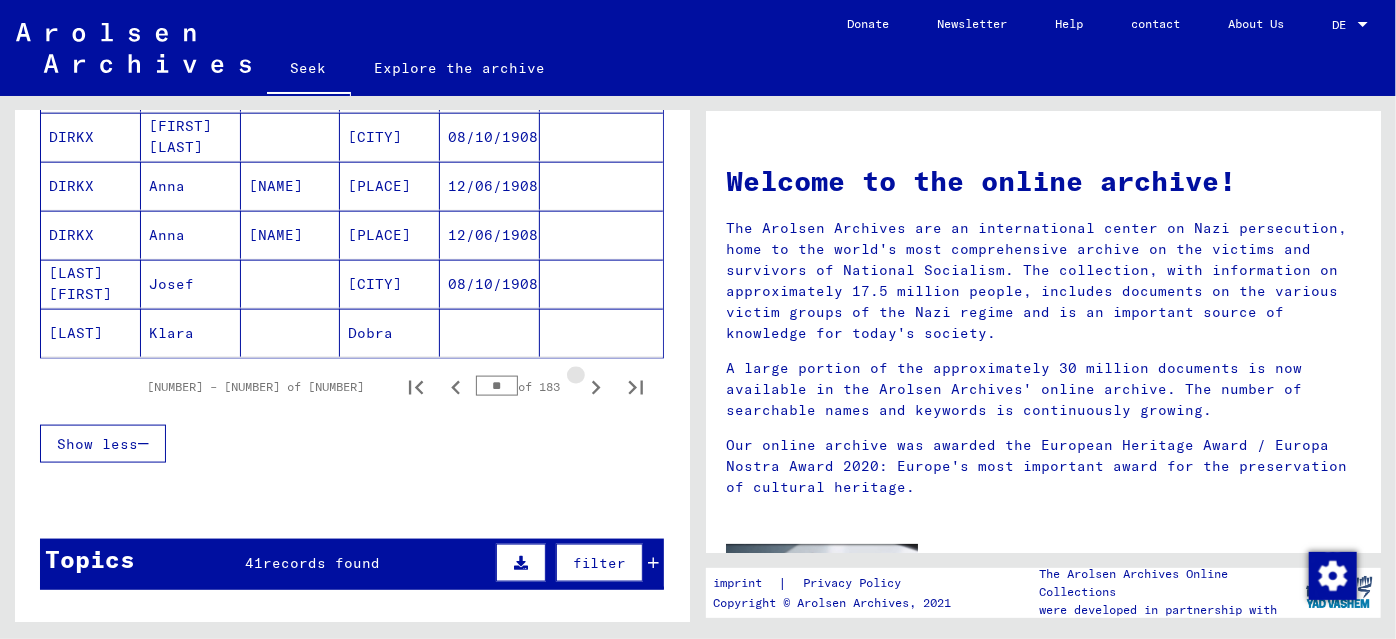 click 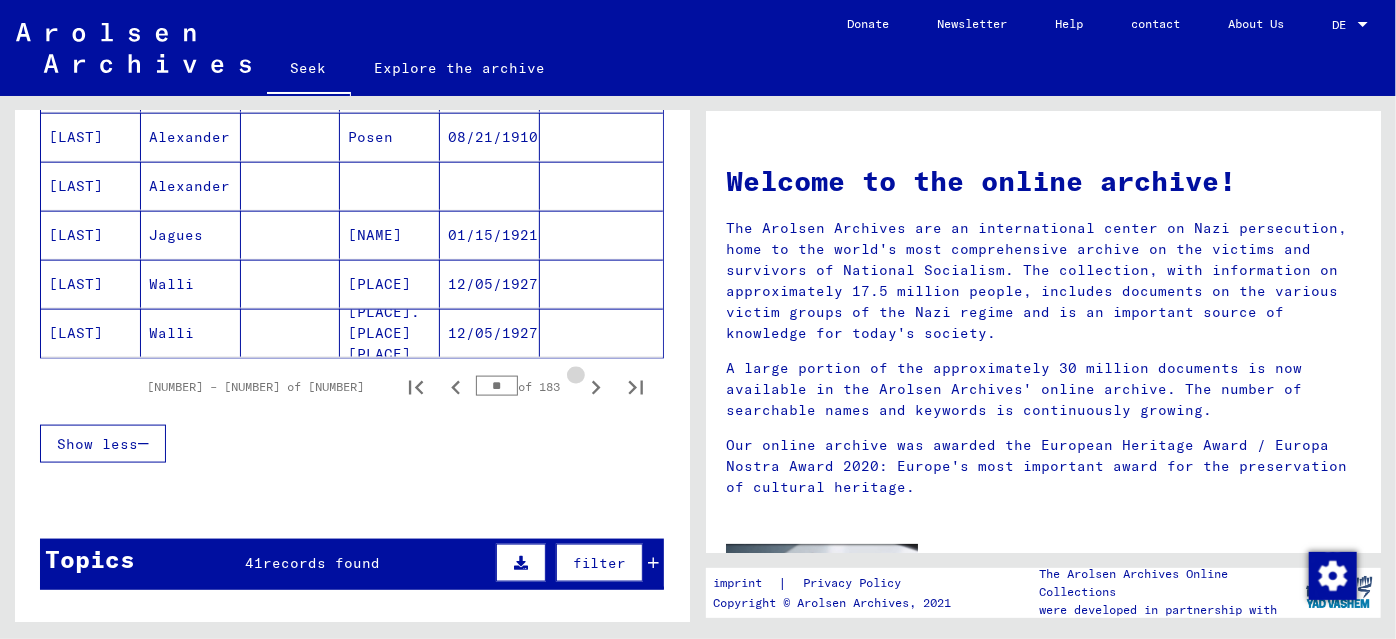 click 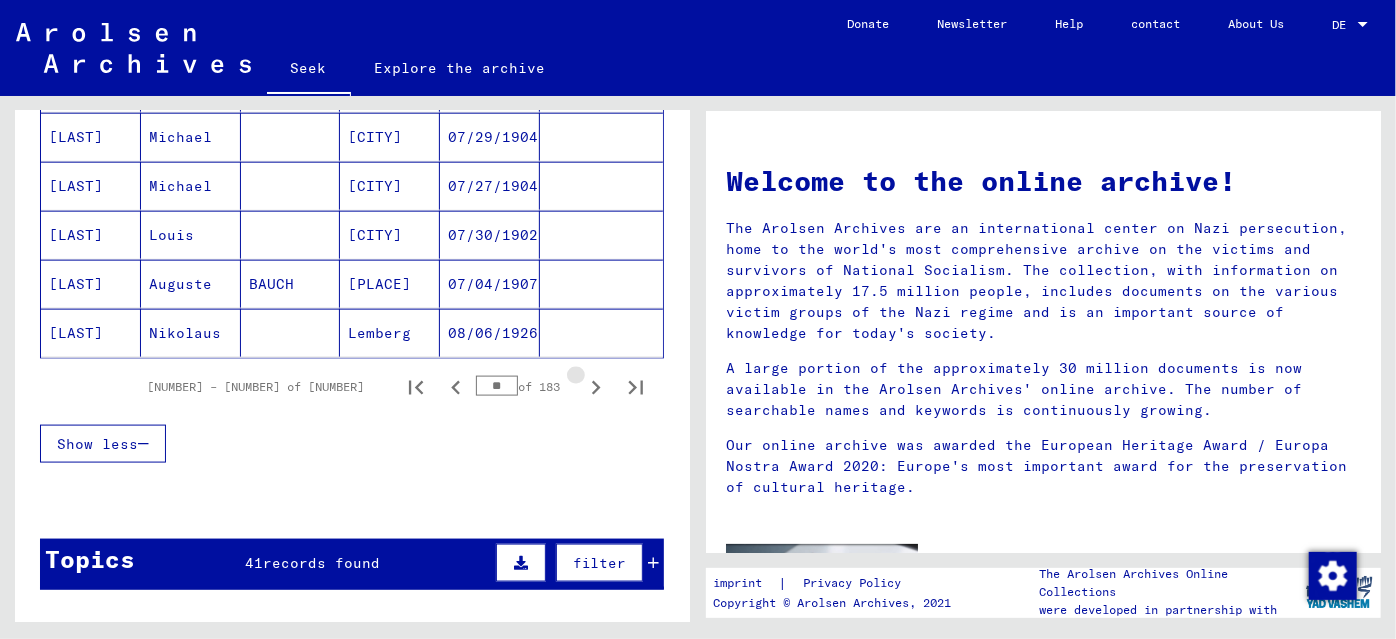 click 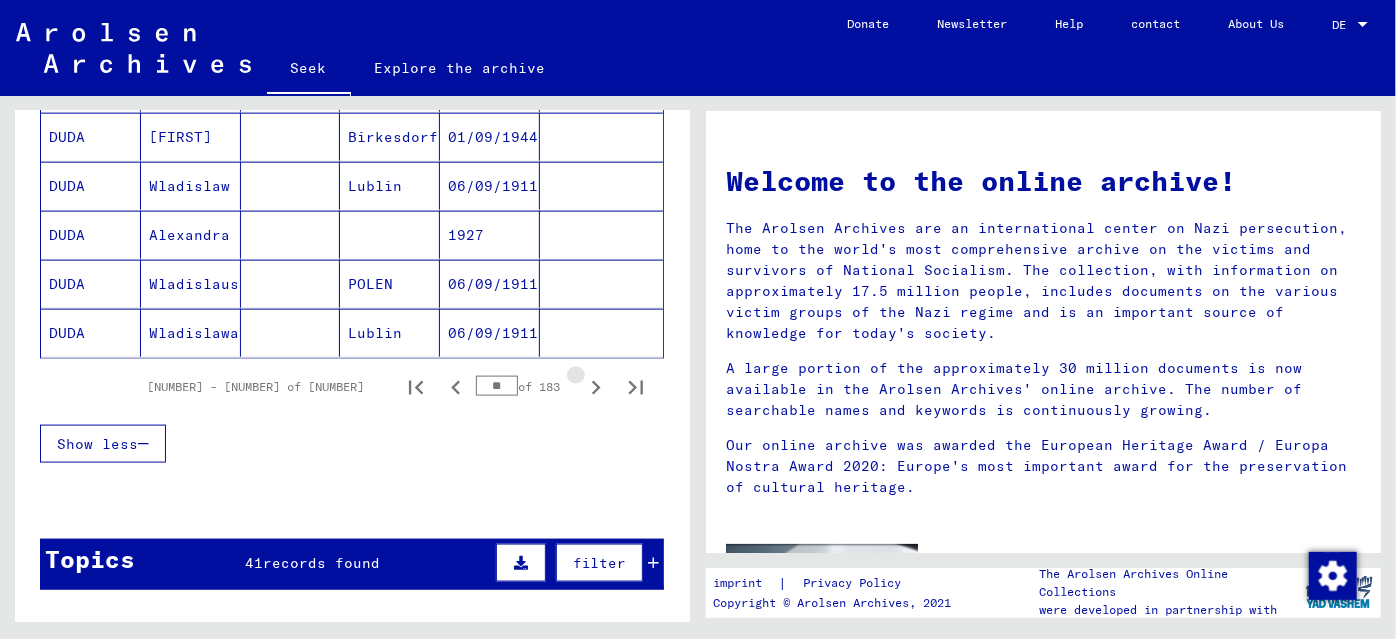 click 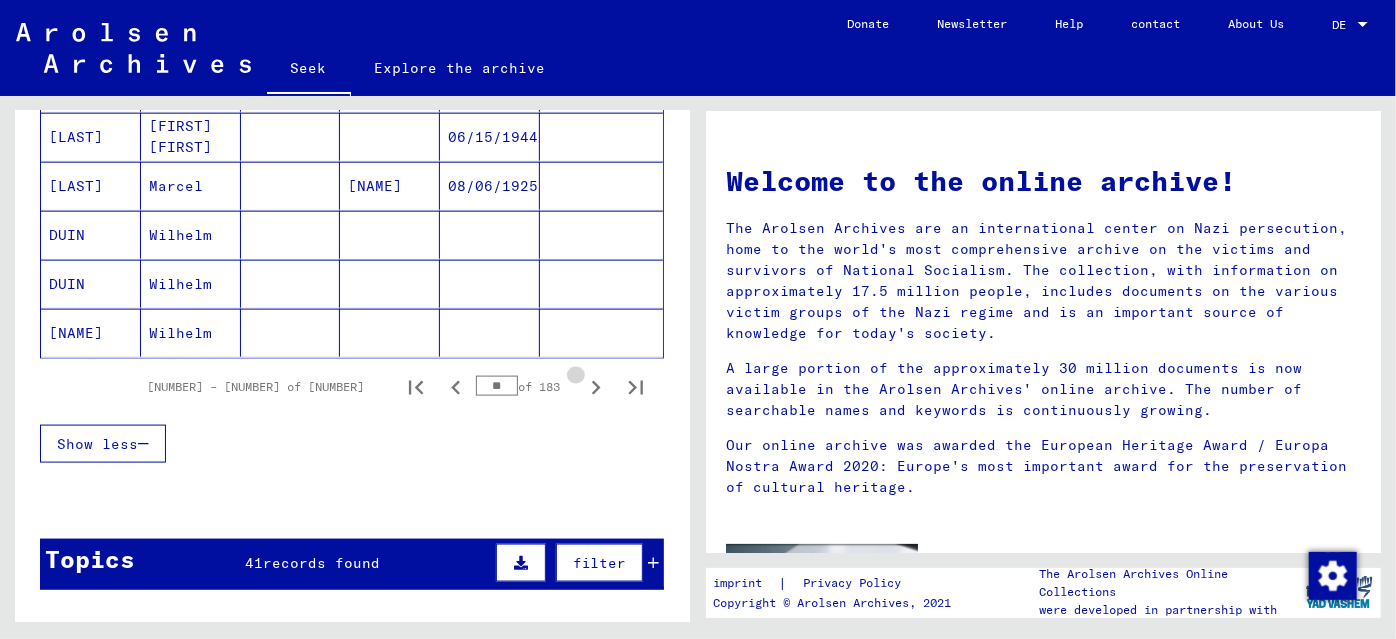 click 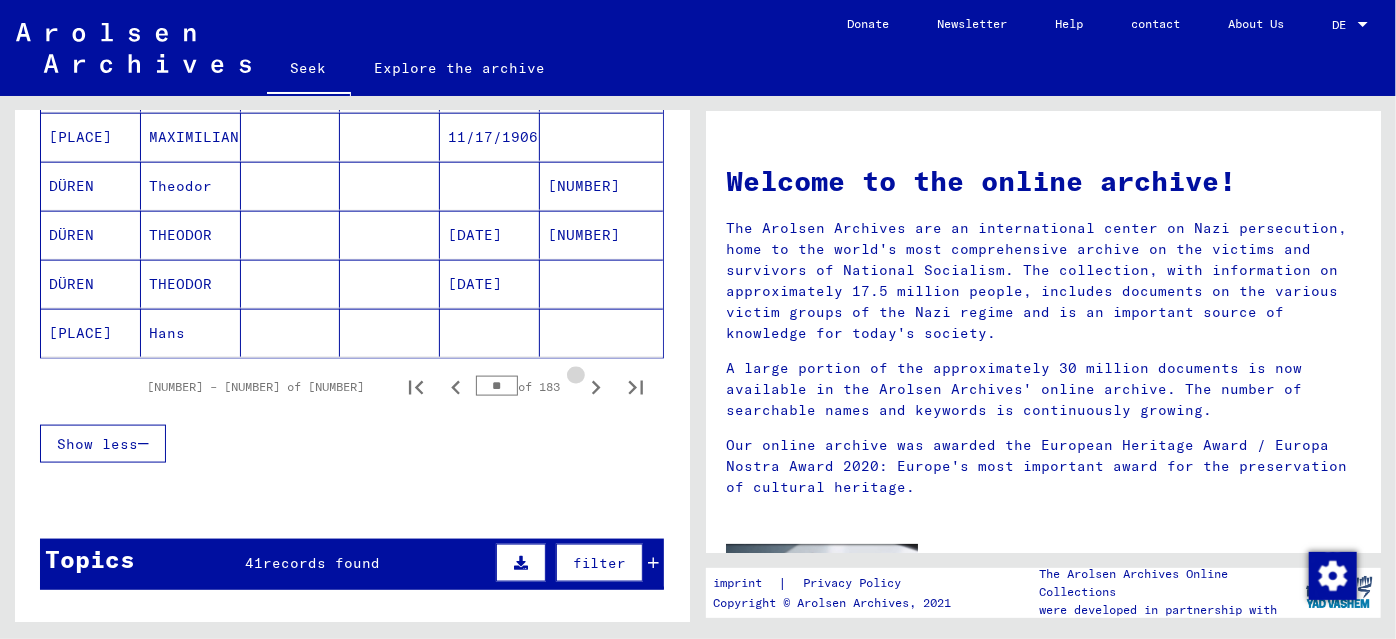 click 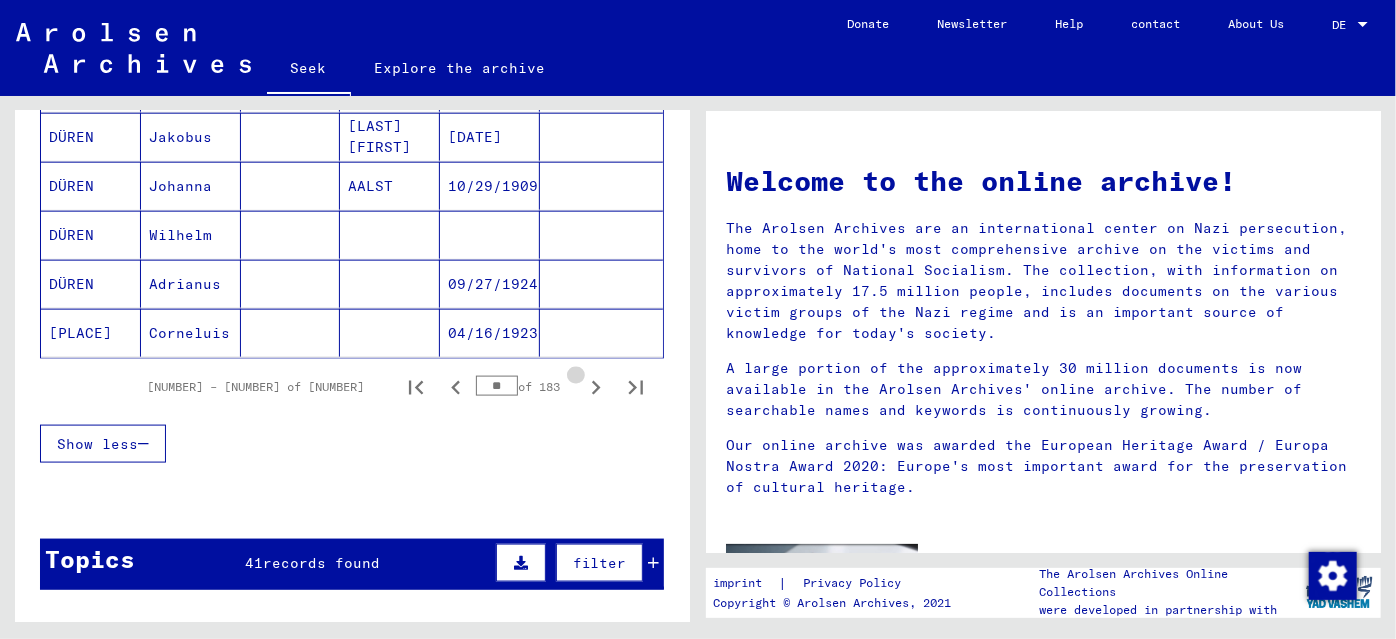 click 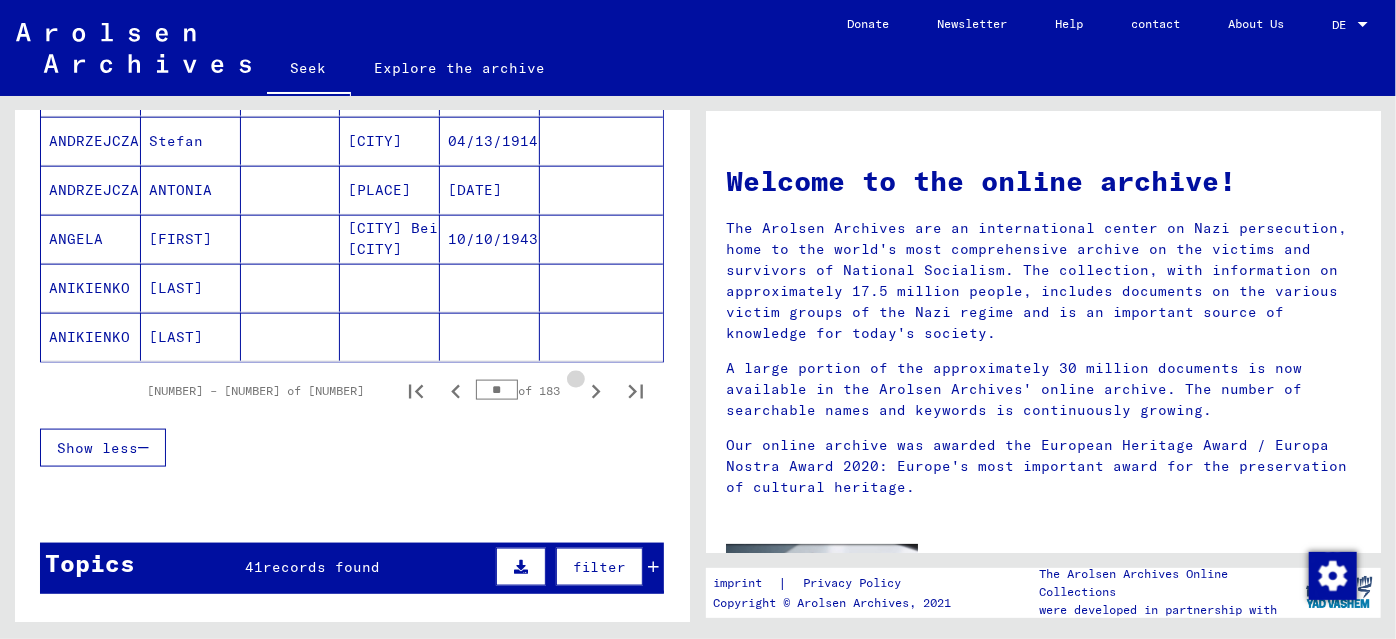scroll, scrollTop: 1276, scrollLeft: 0, axis: vertical 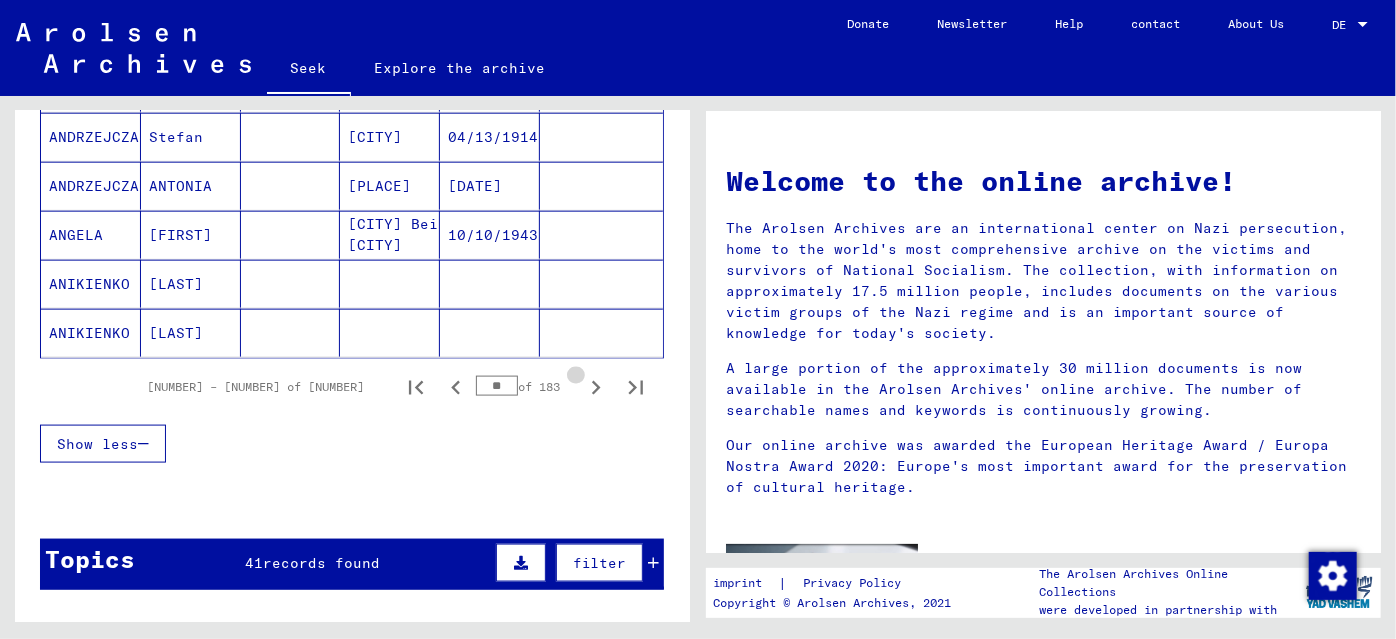 click 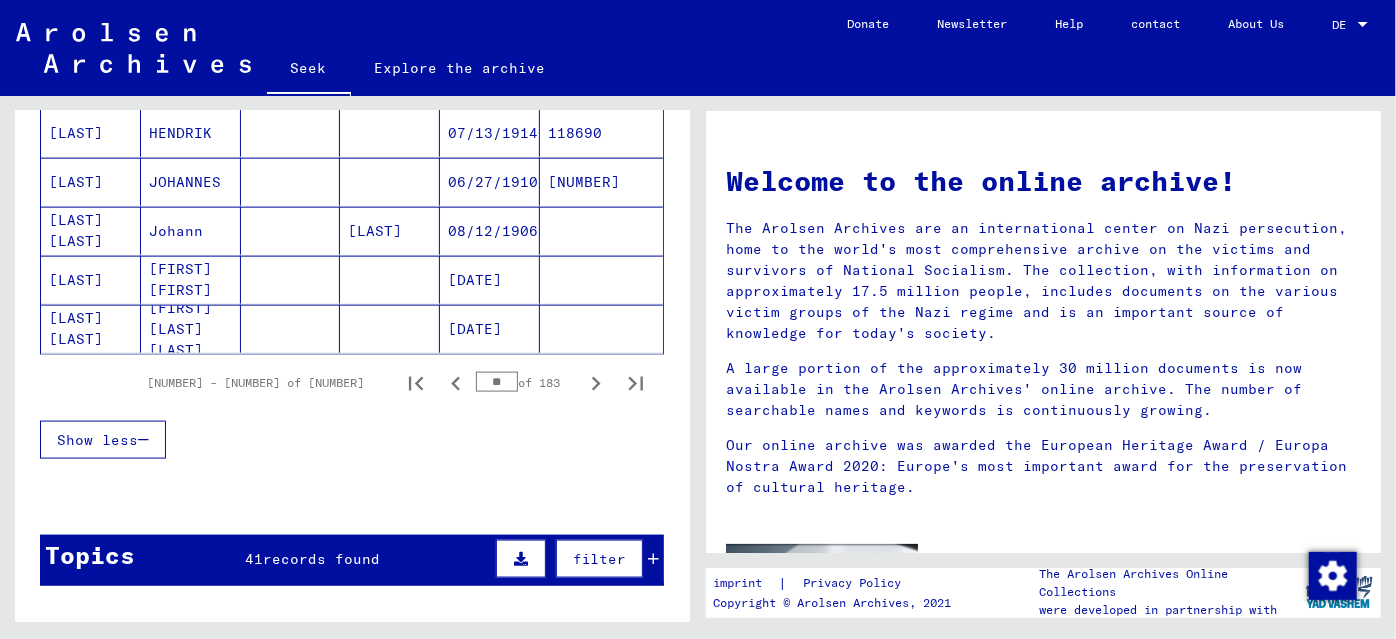 scroll, scrollTop: 1272, scrollLeft: 0, axis: vertical 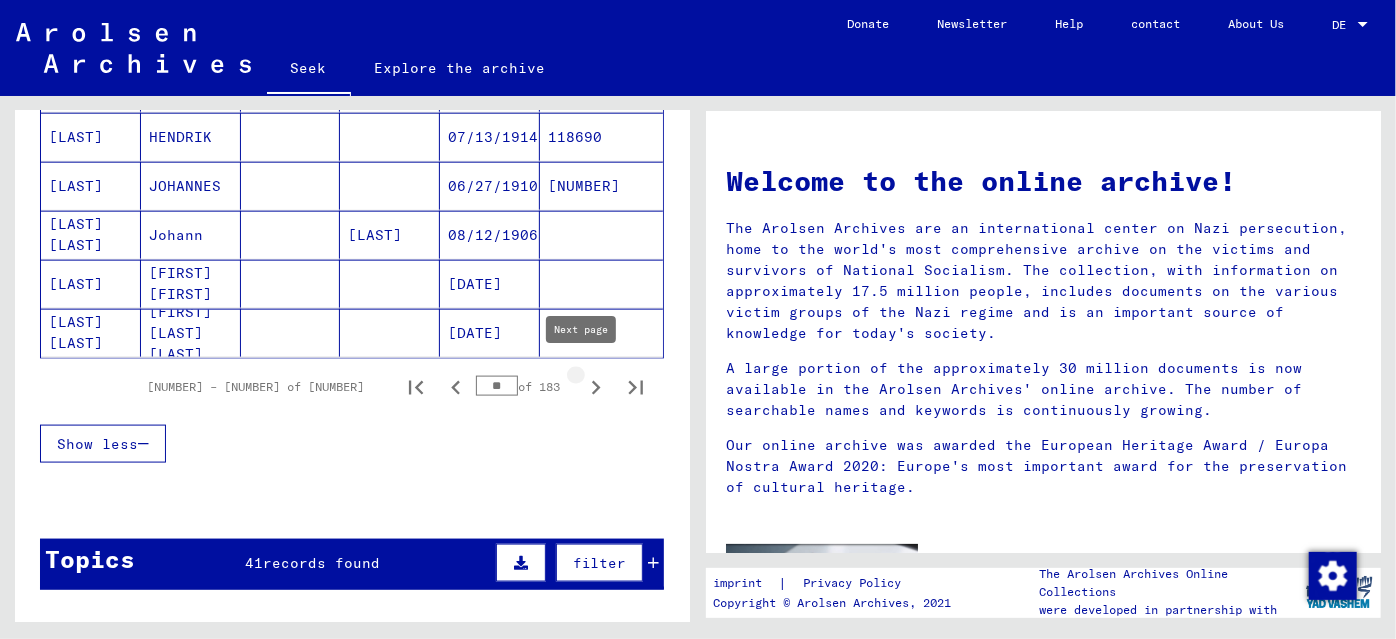 click 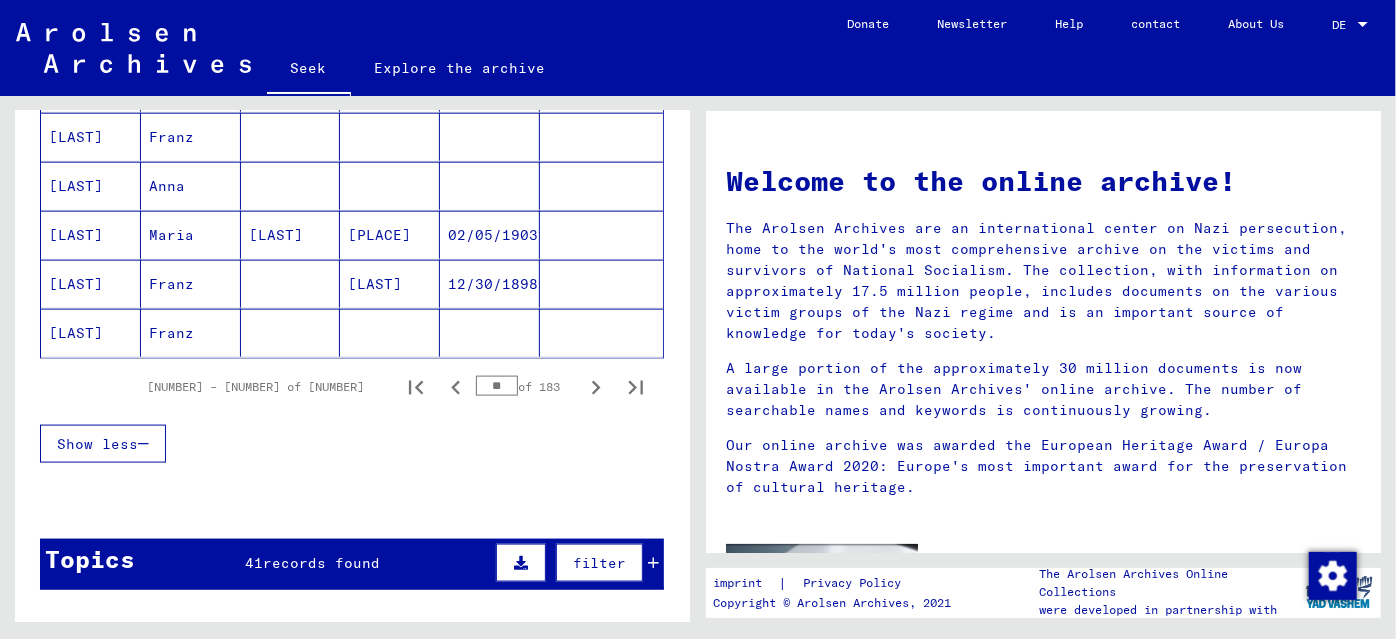 click 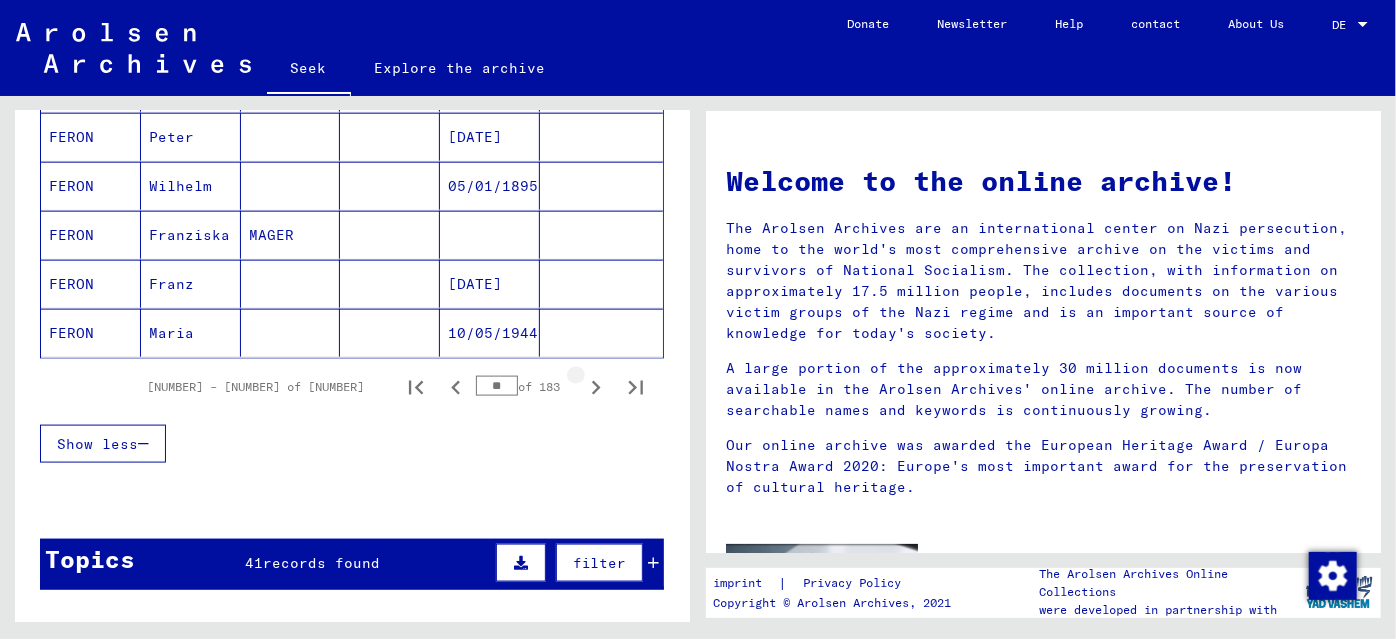 click 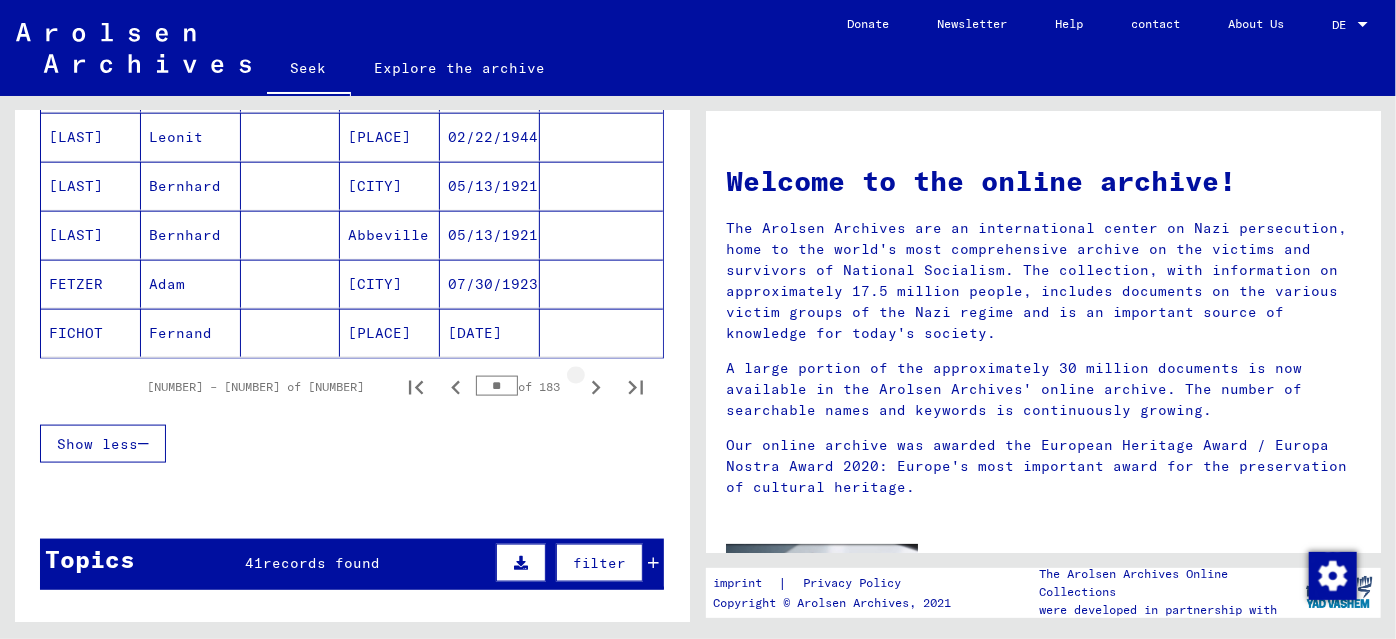 click 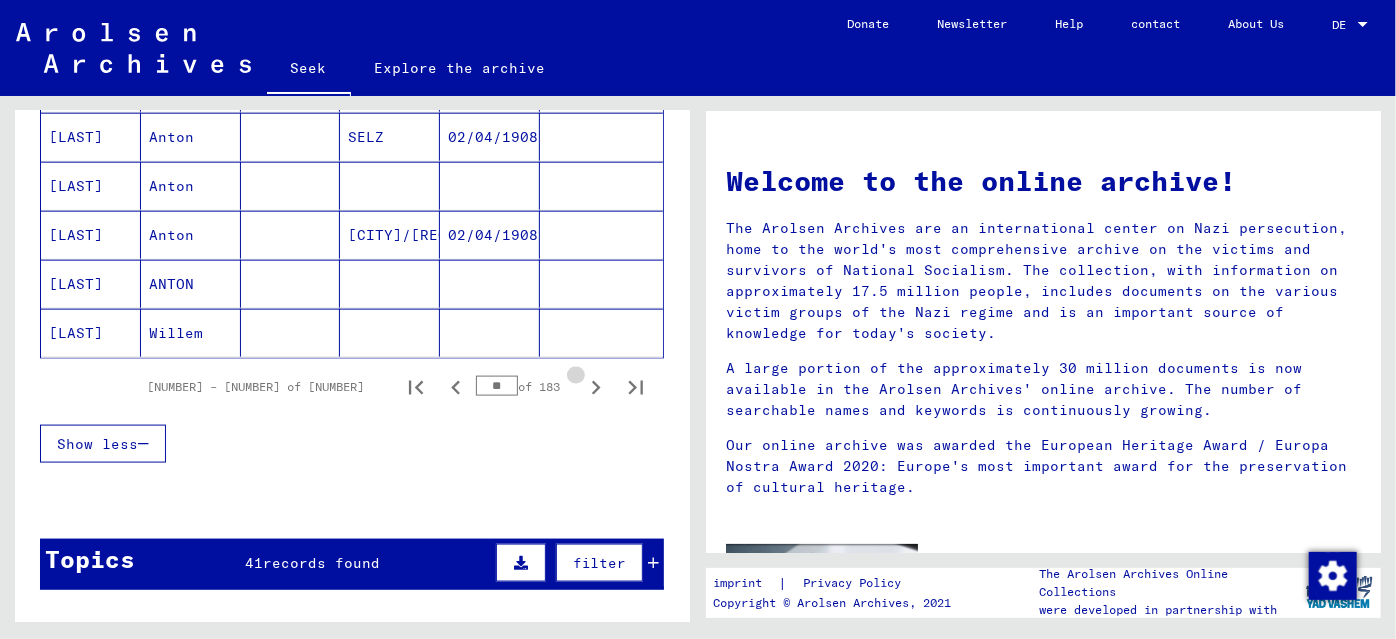 click 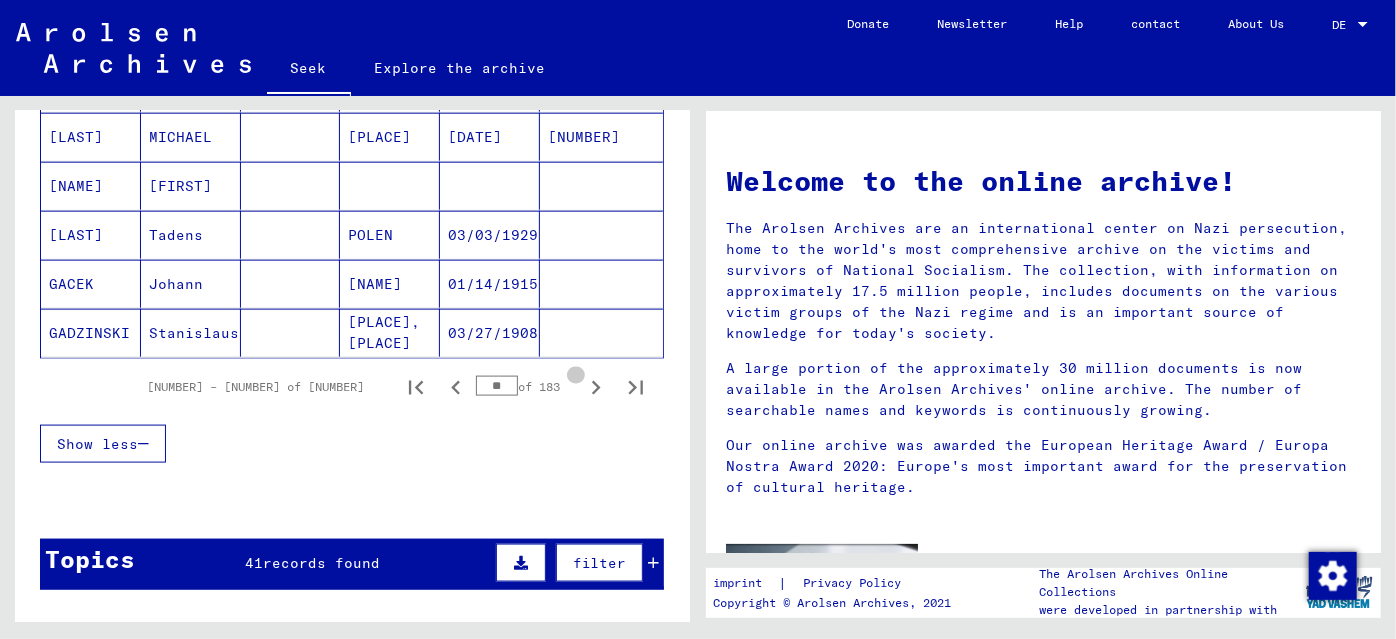 click 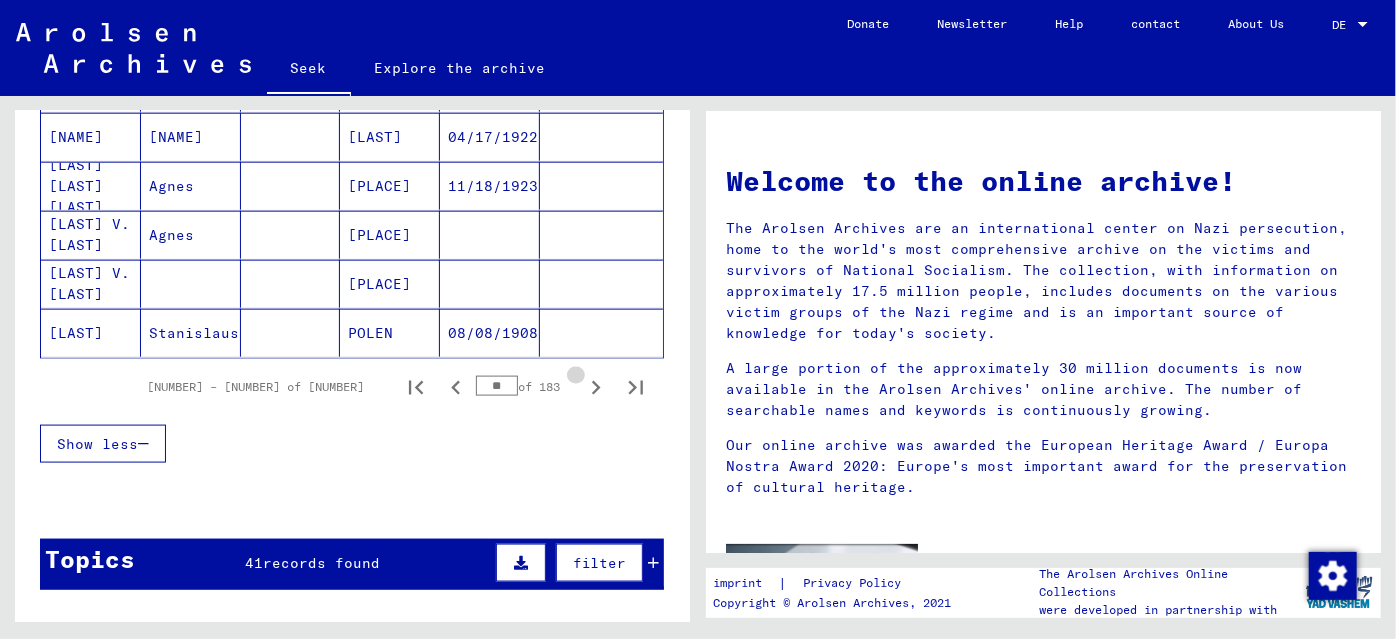 click 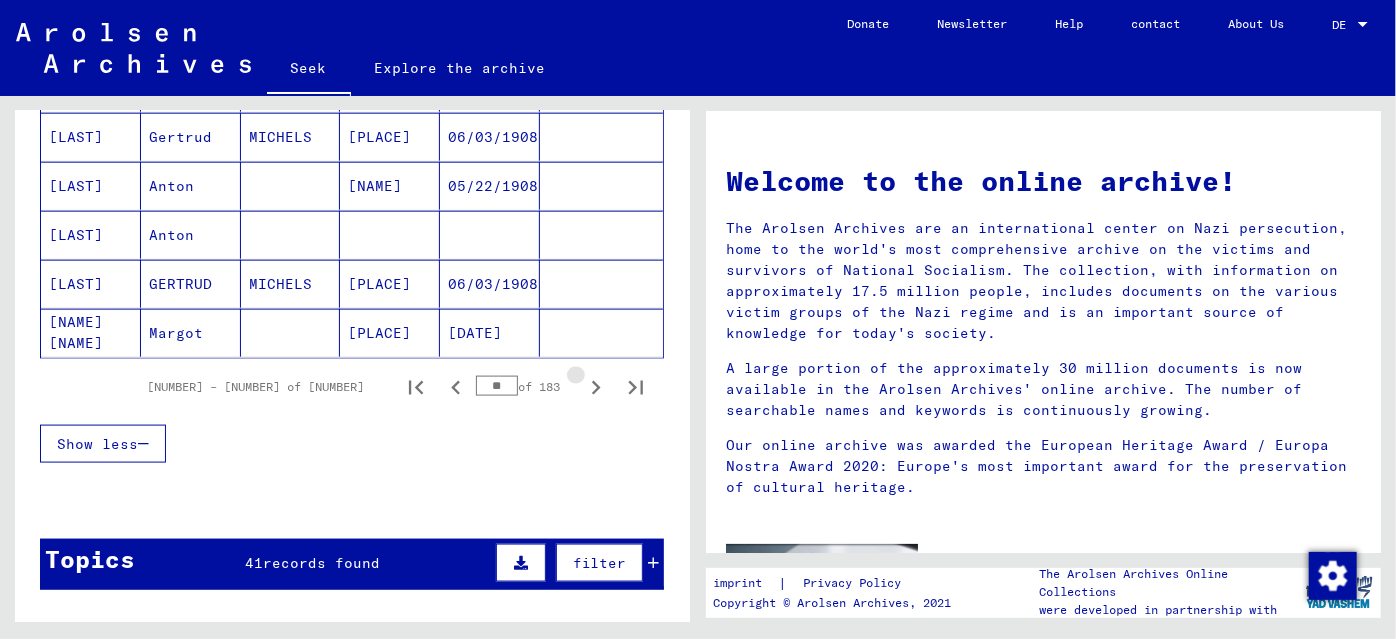 click 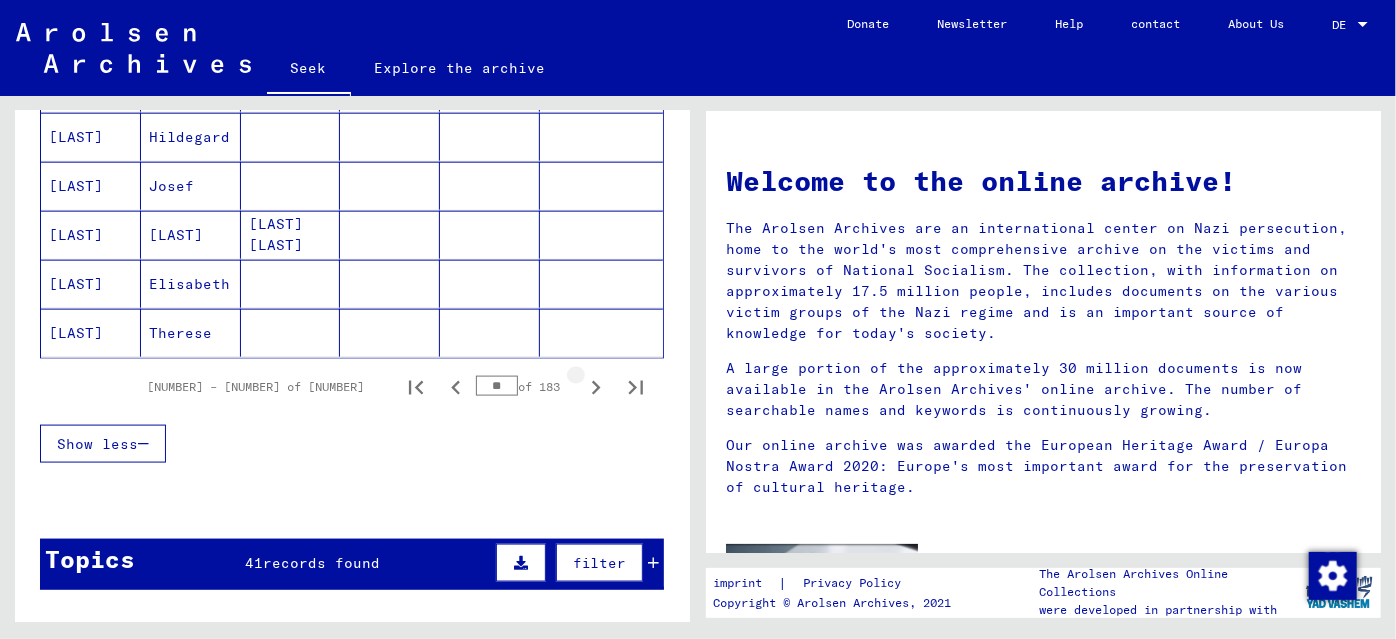 click 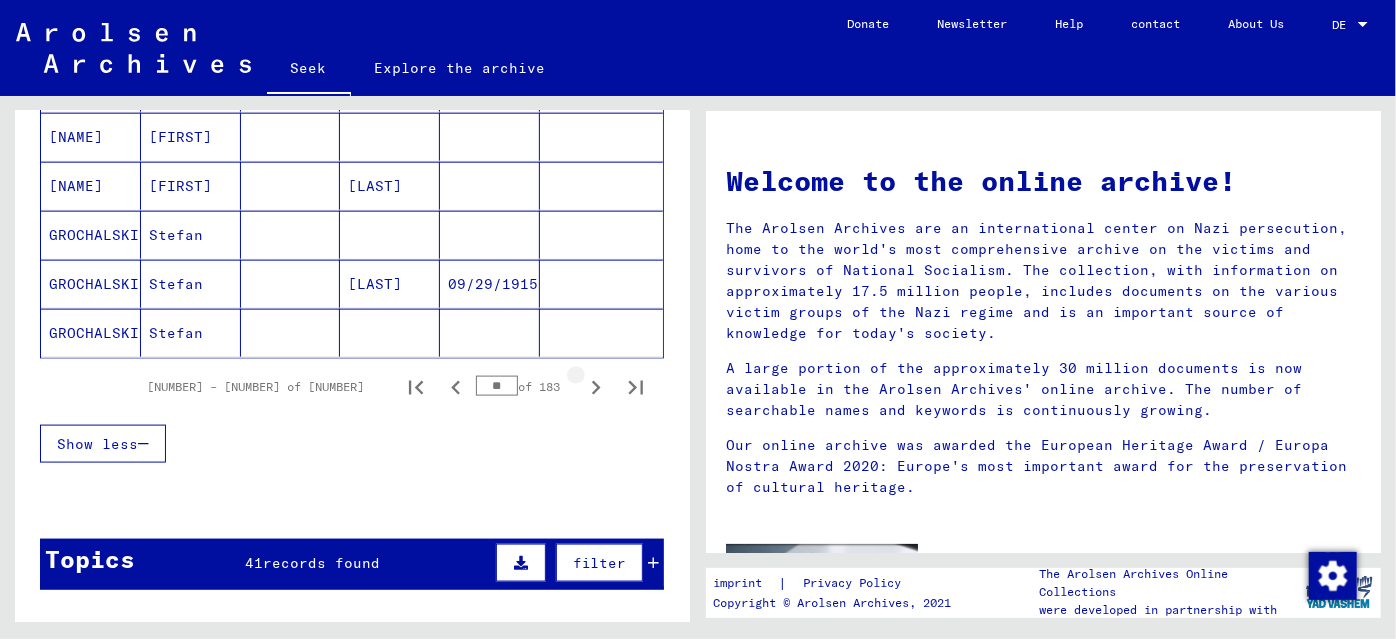 click 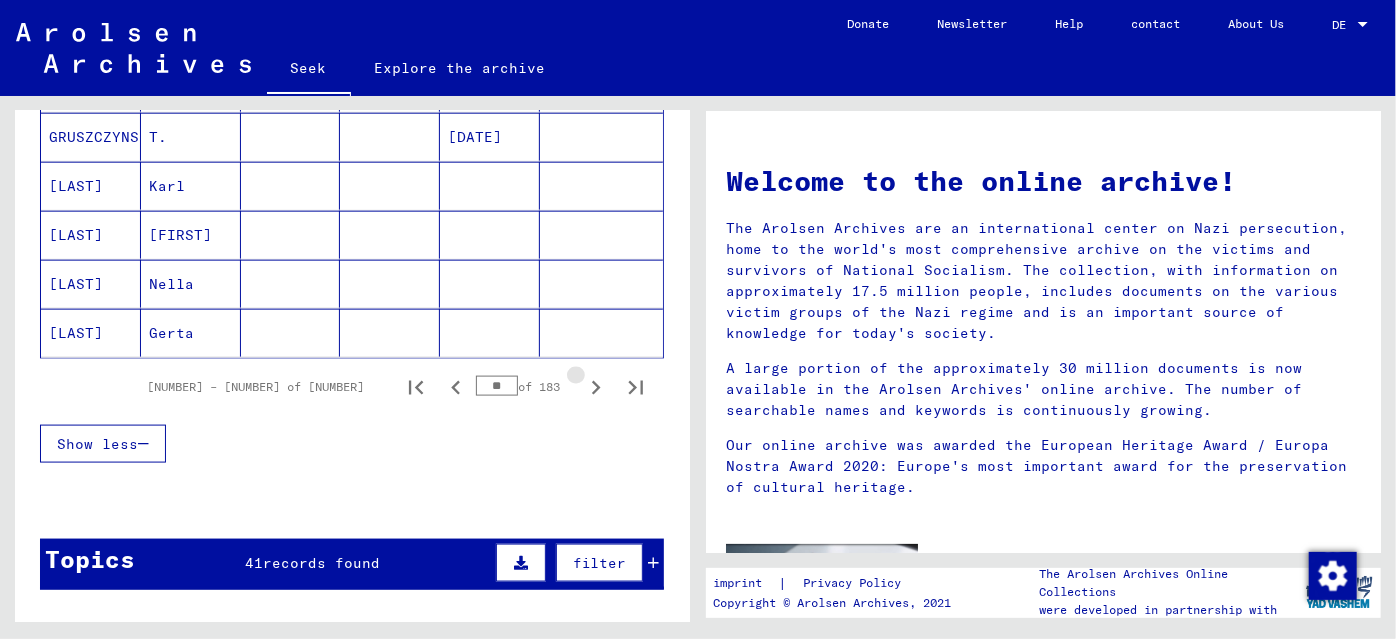 click 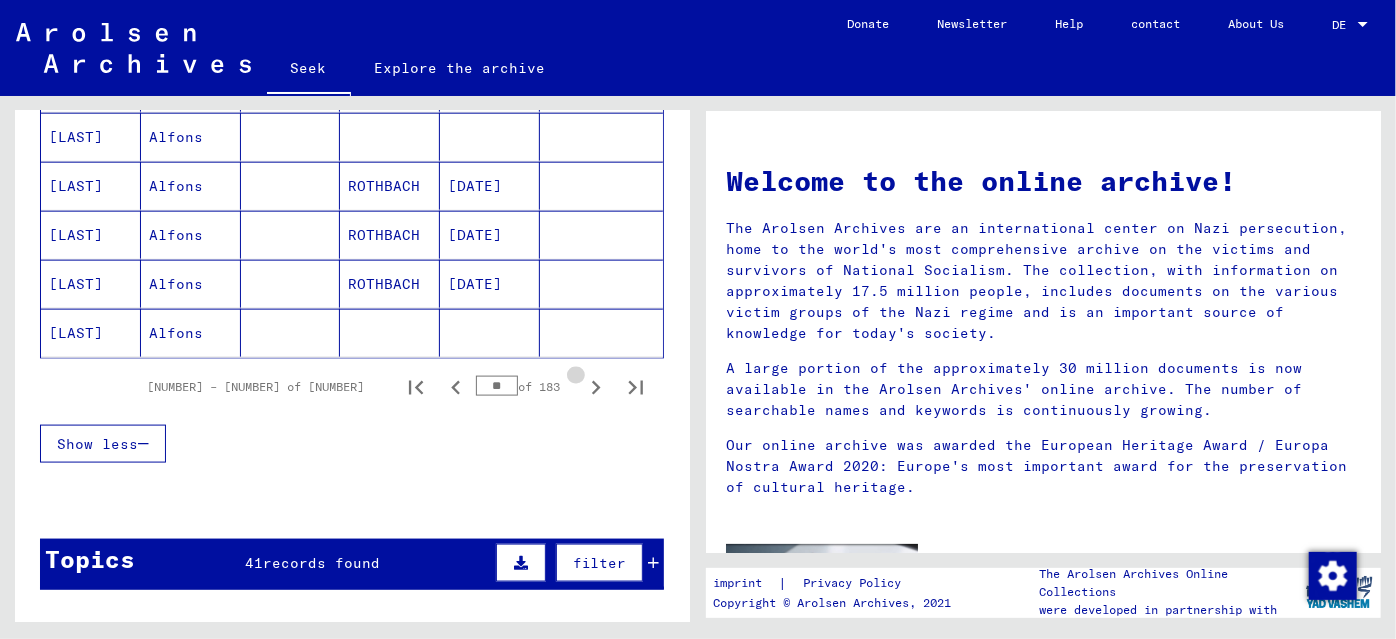 click 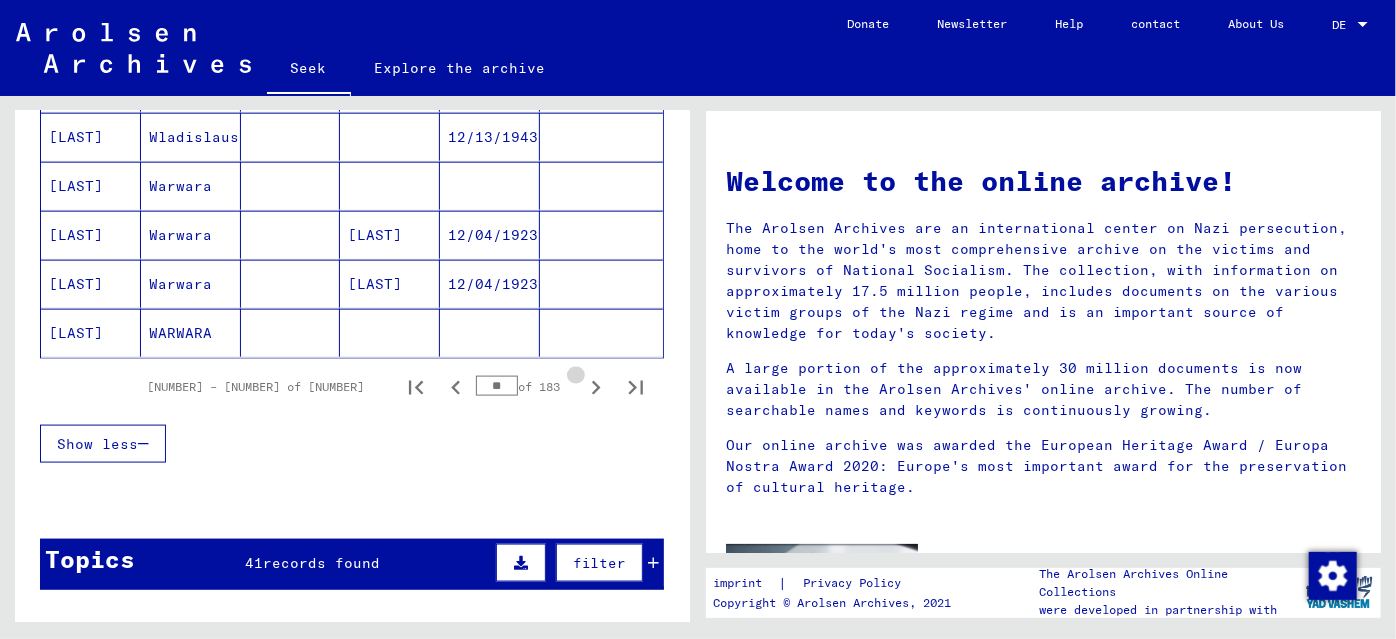 click 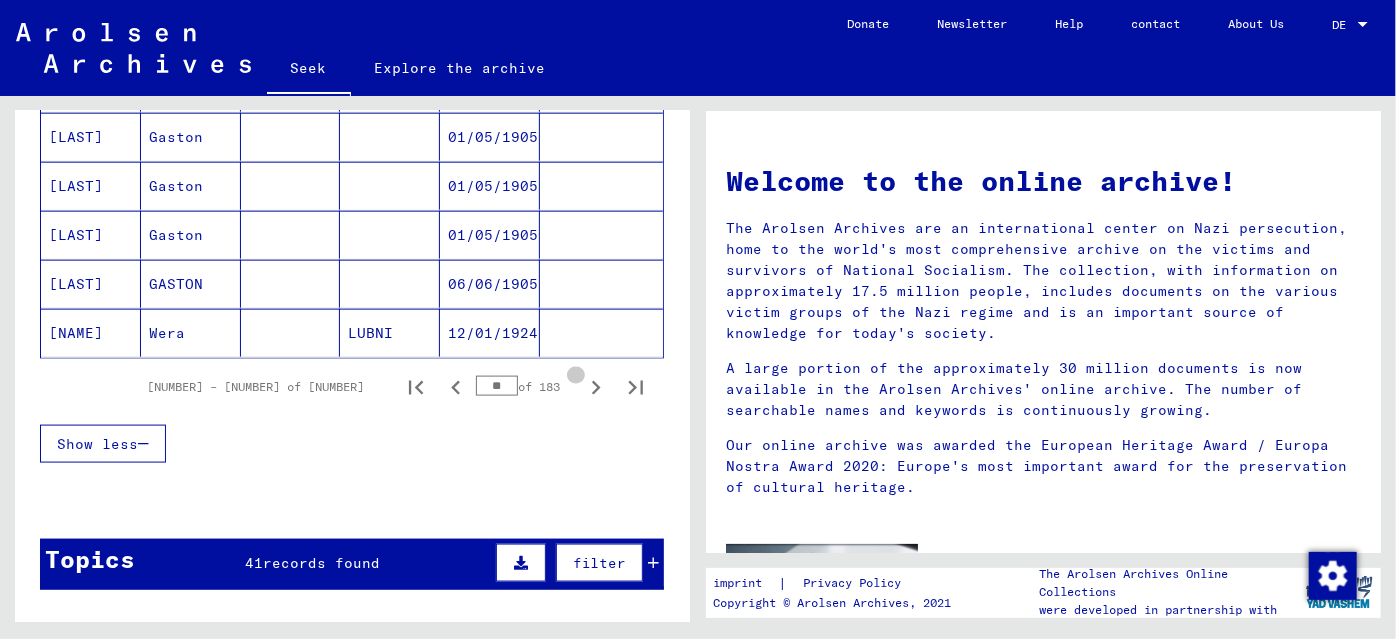 click 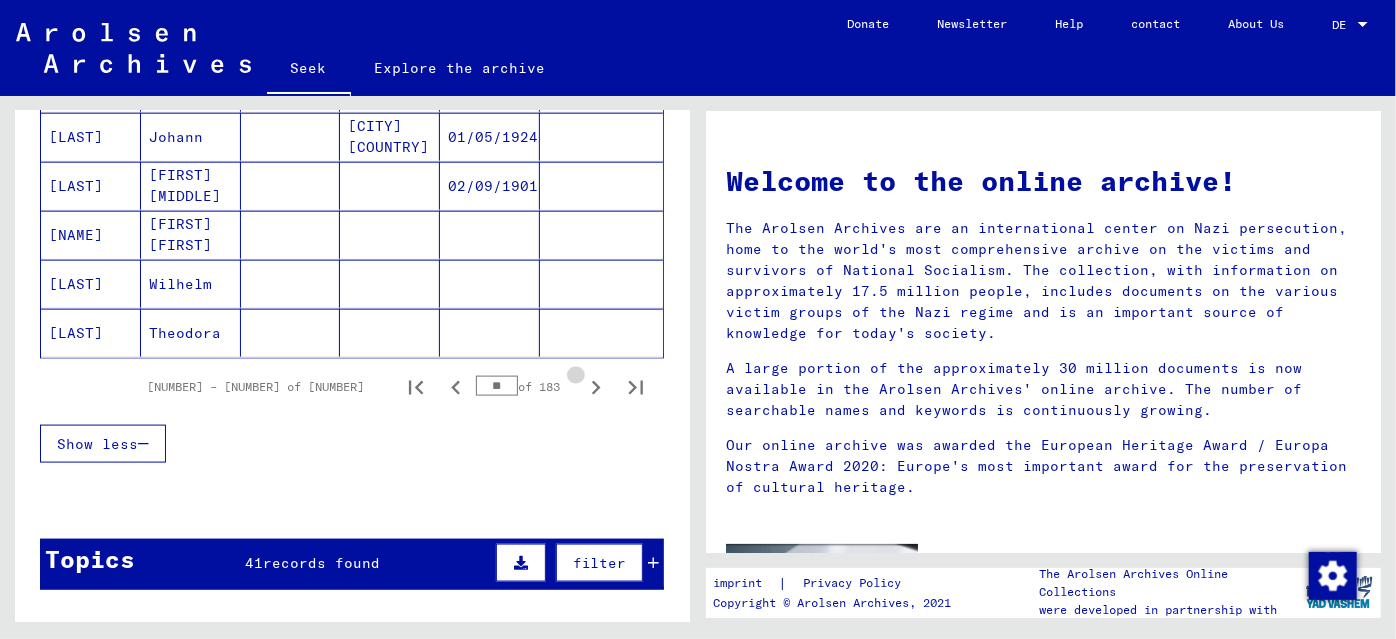 click 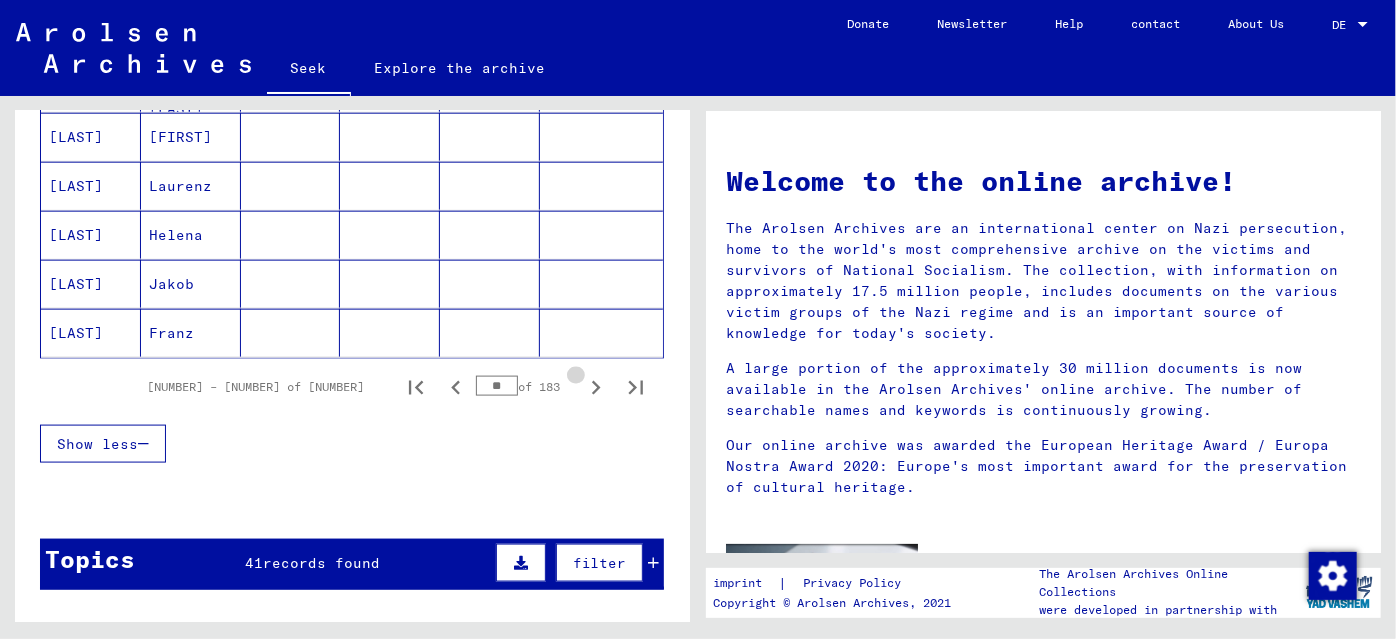click 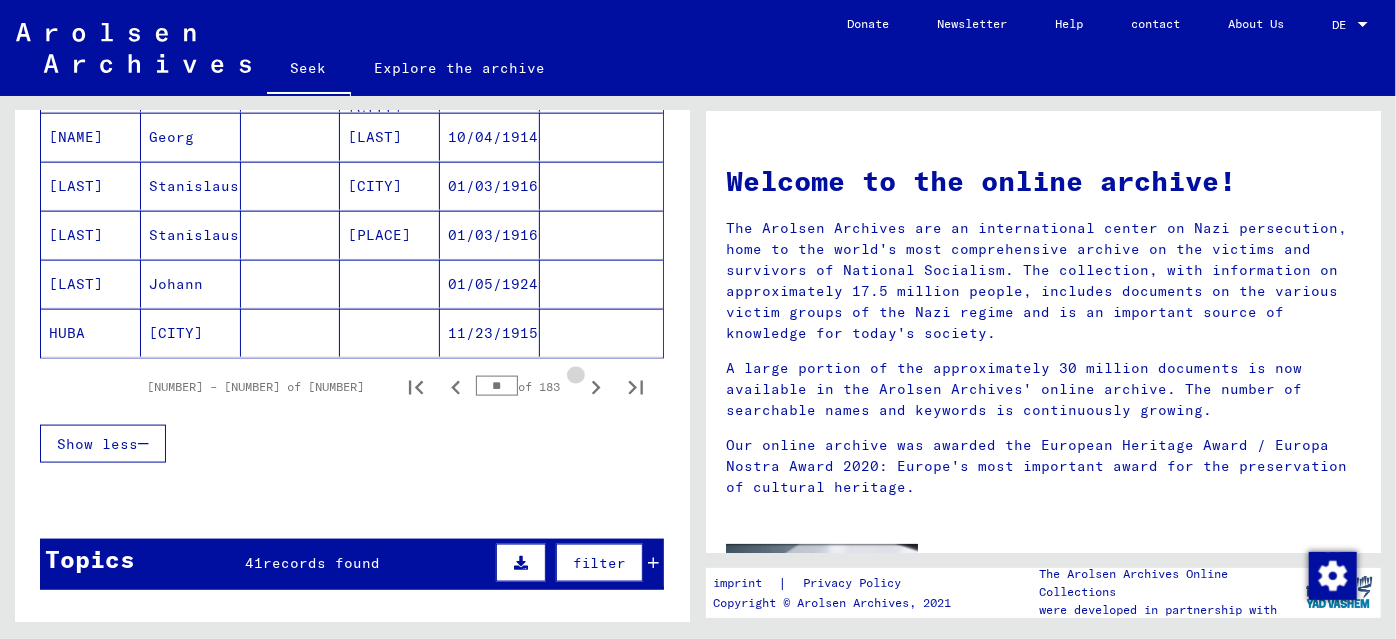 click 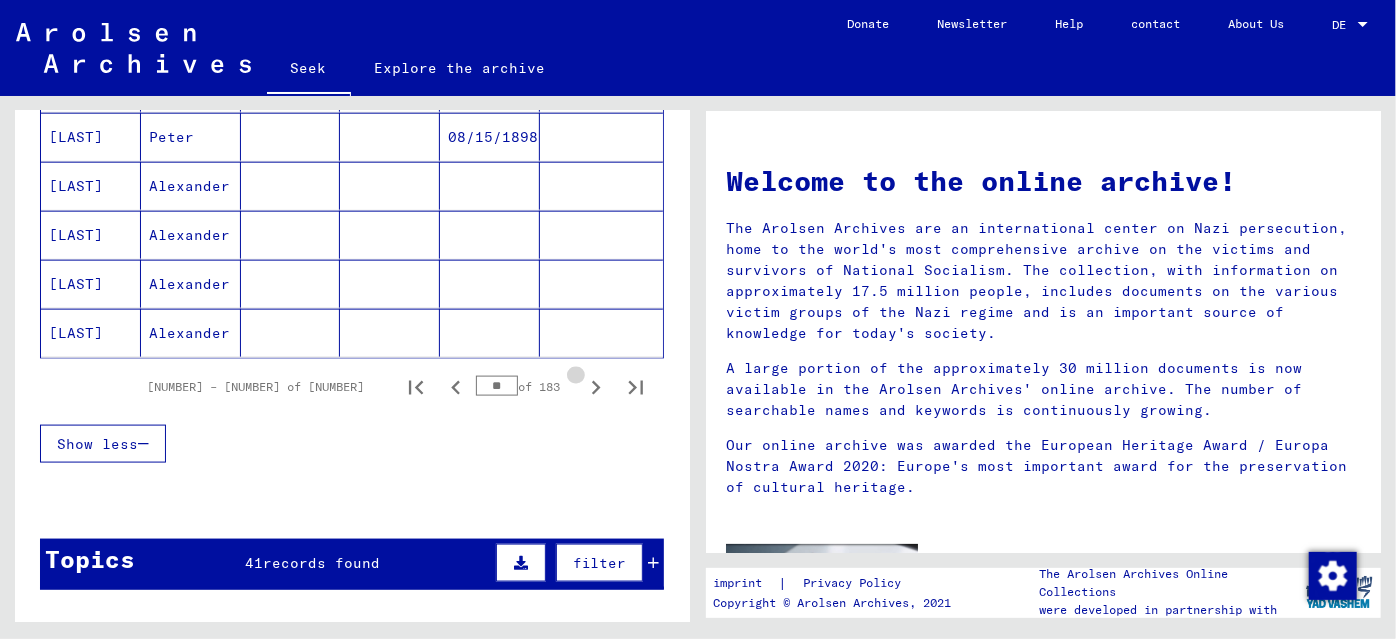 click 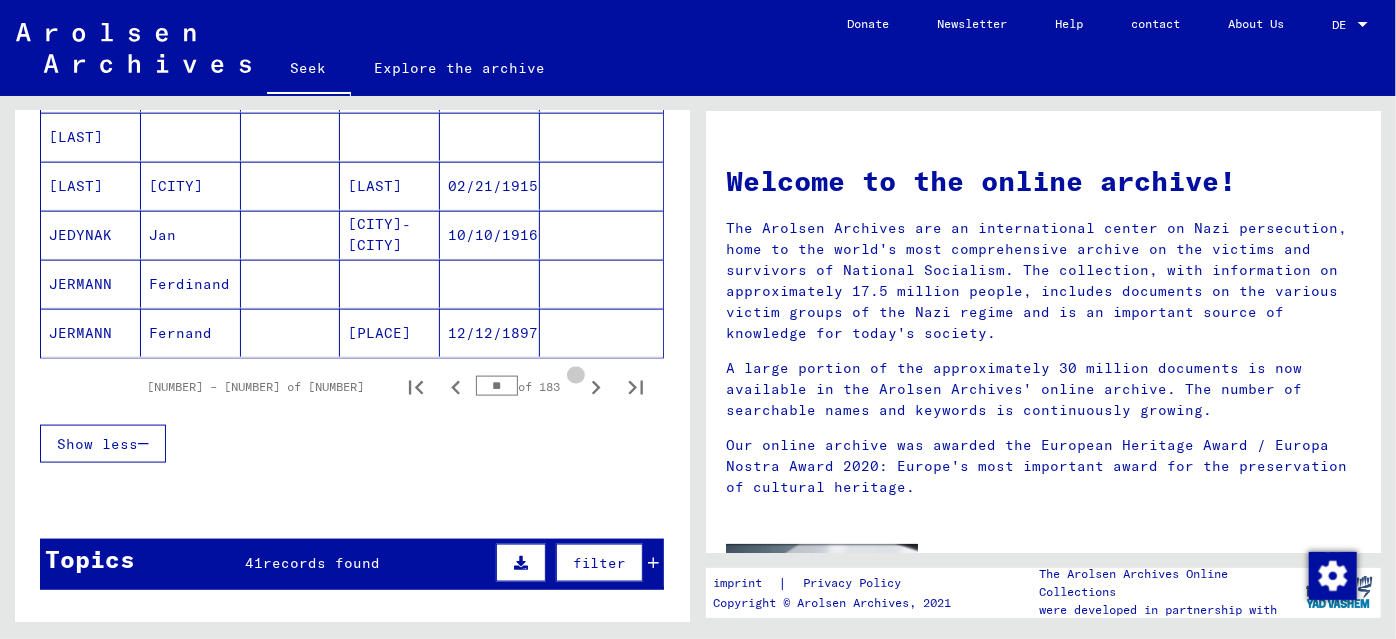 click 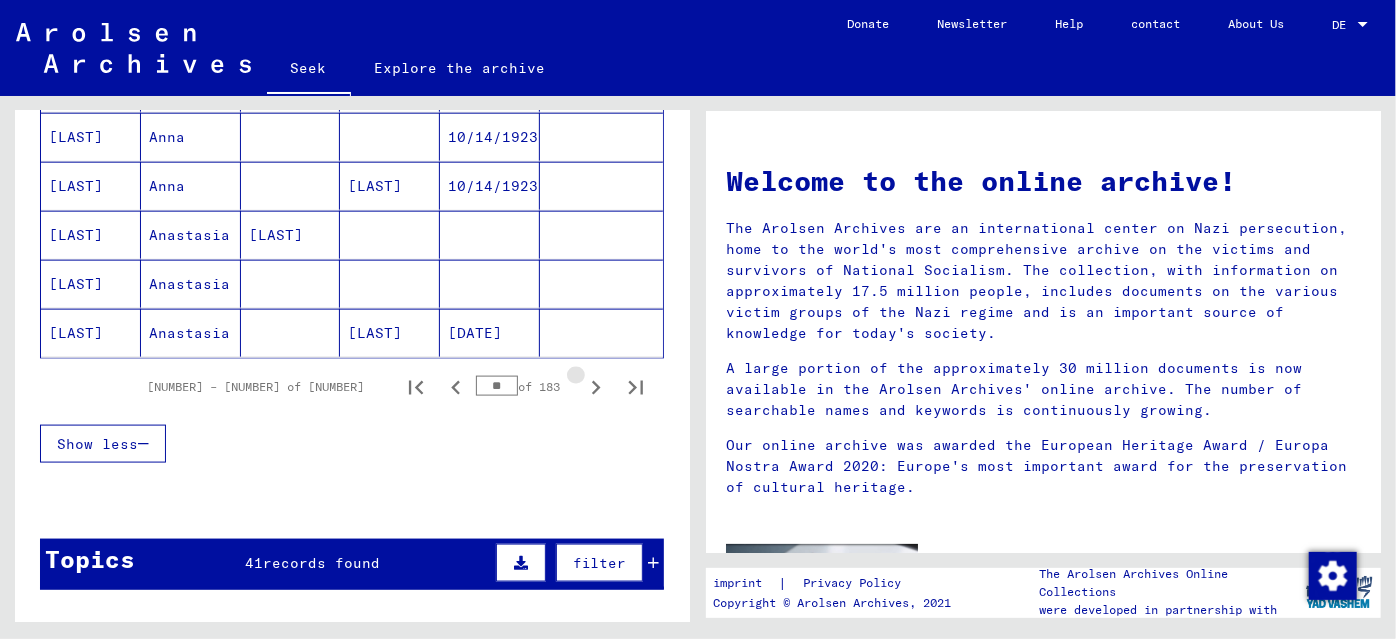 click 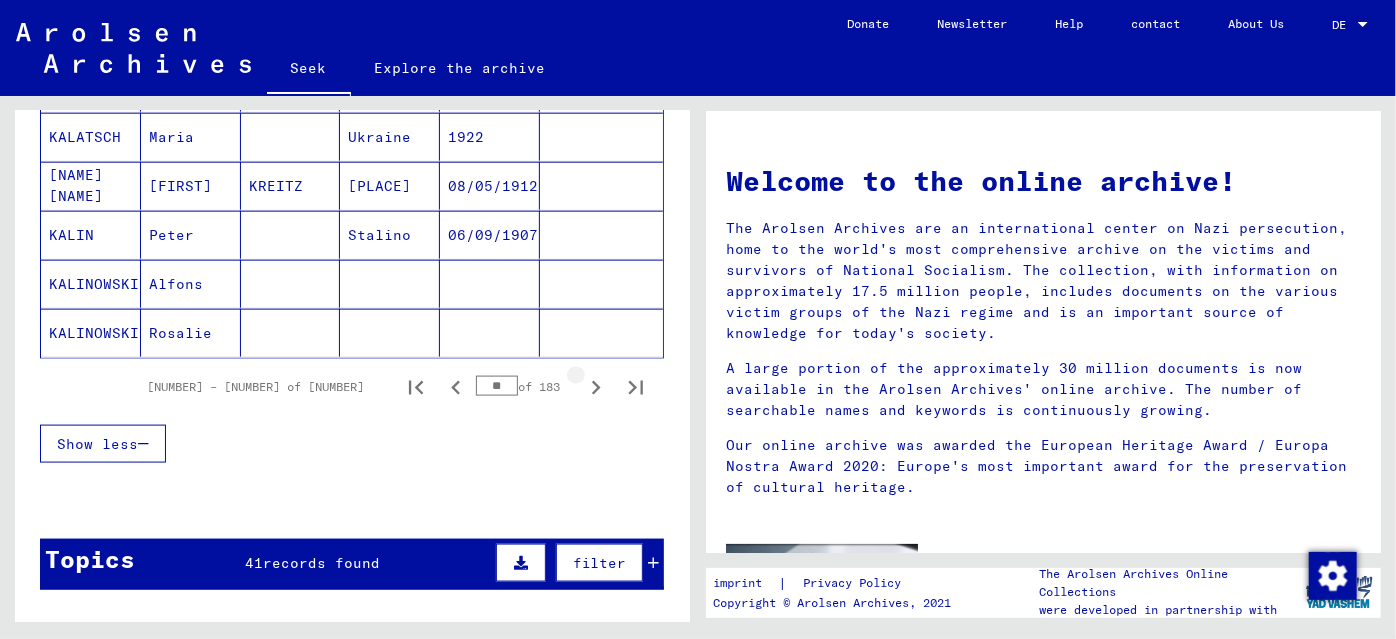 click 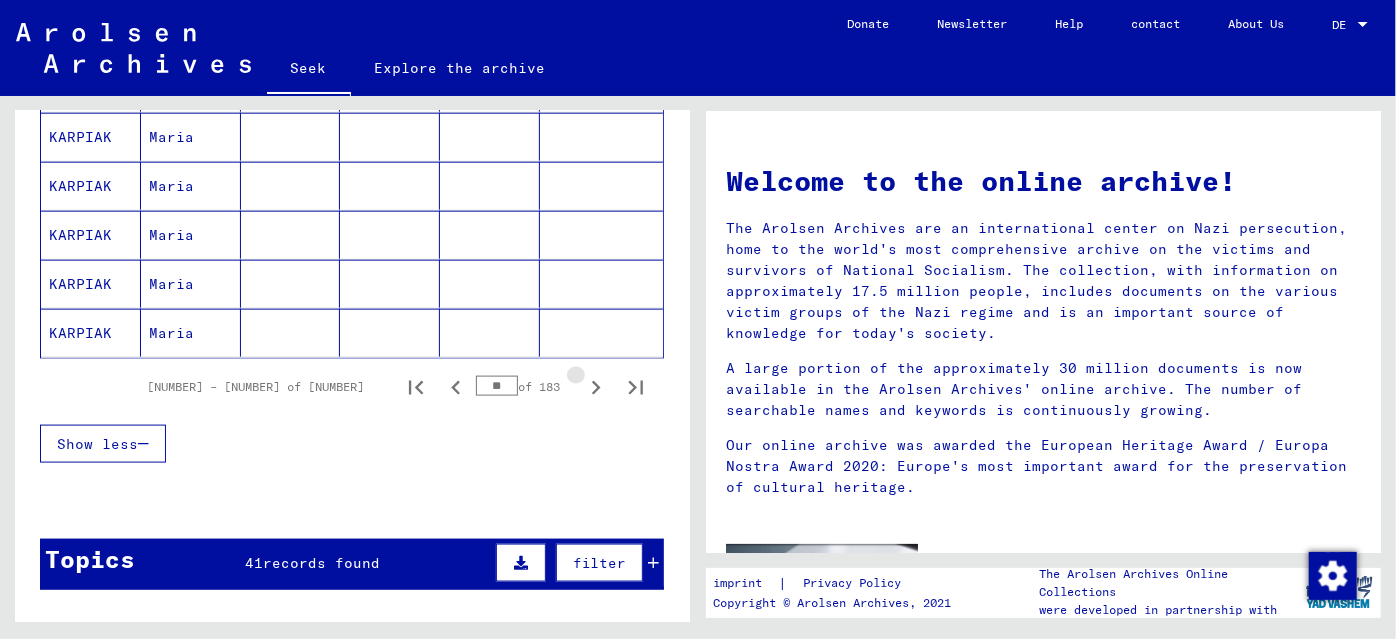 click 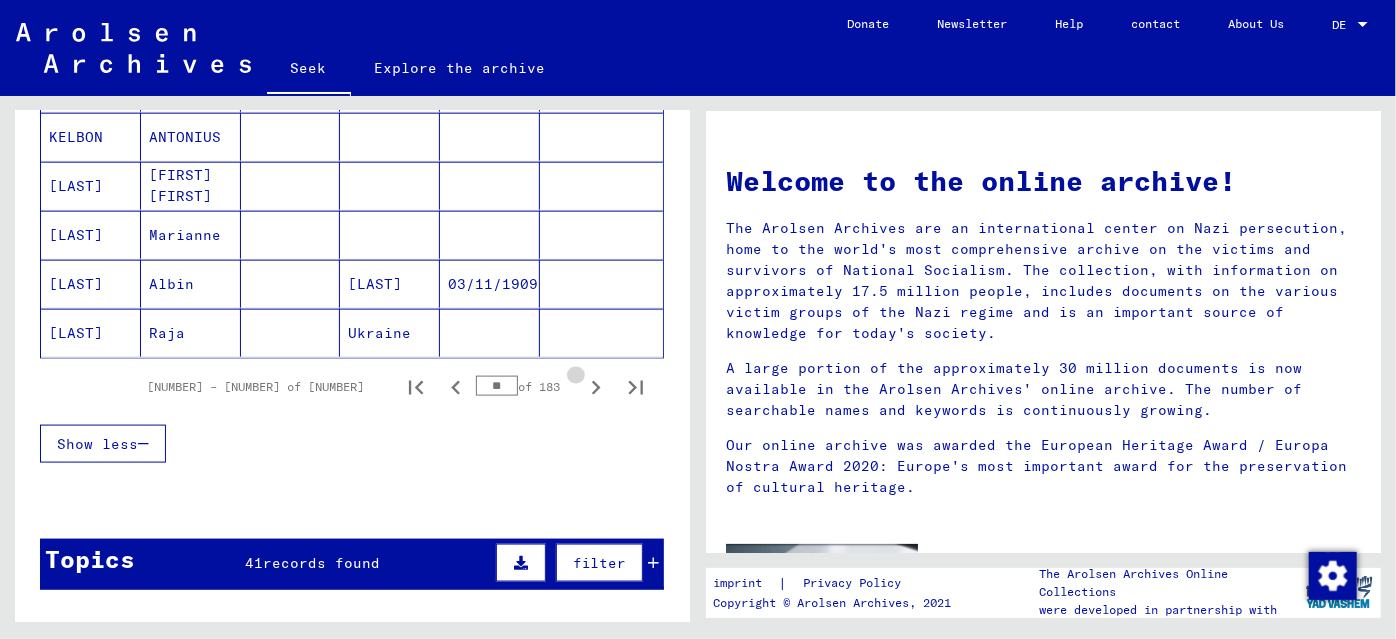 click 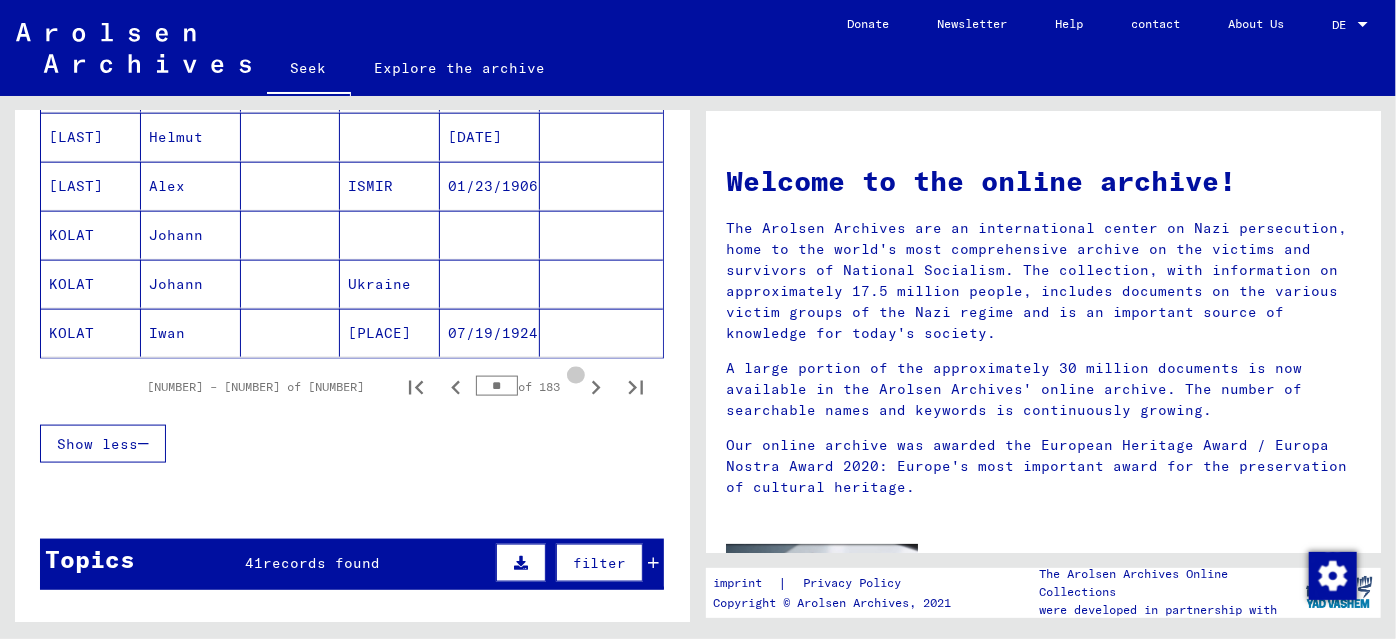 click 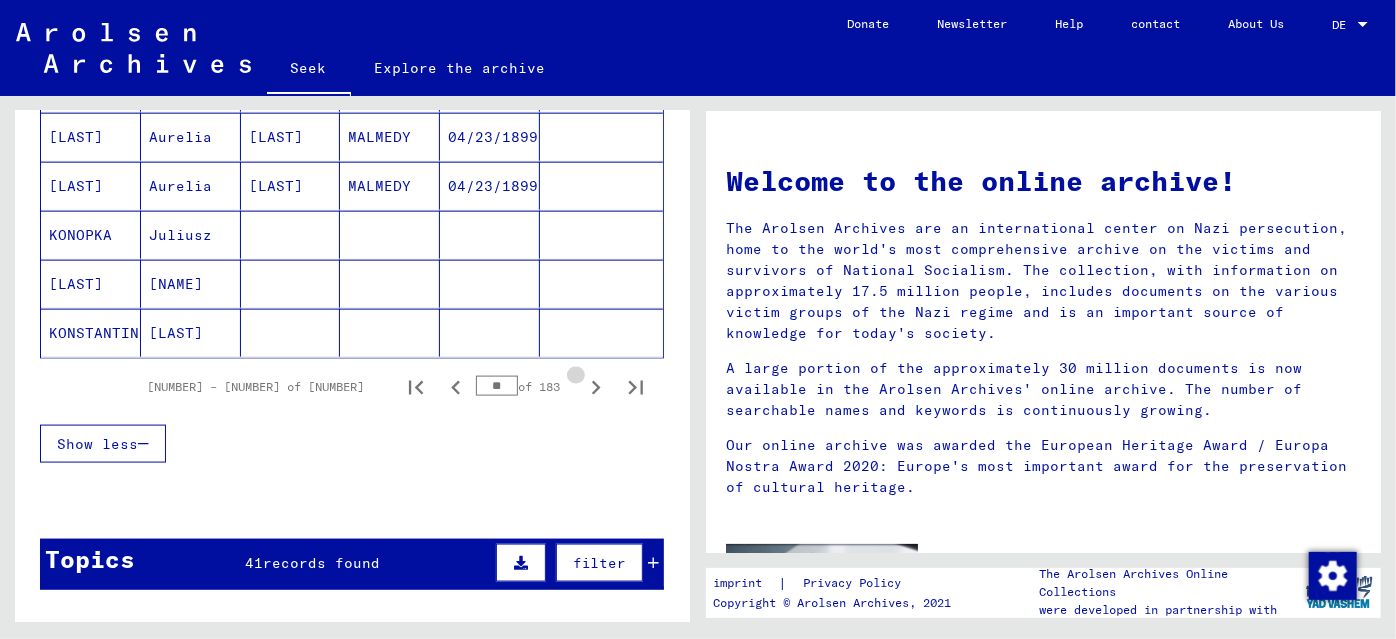 click 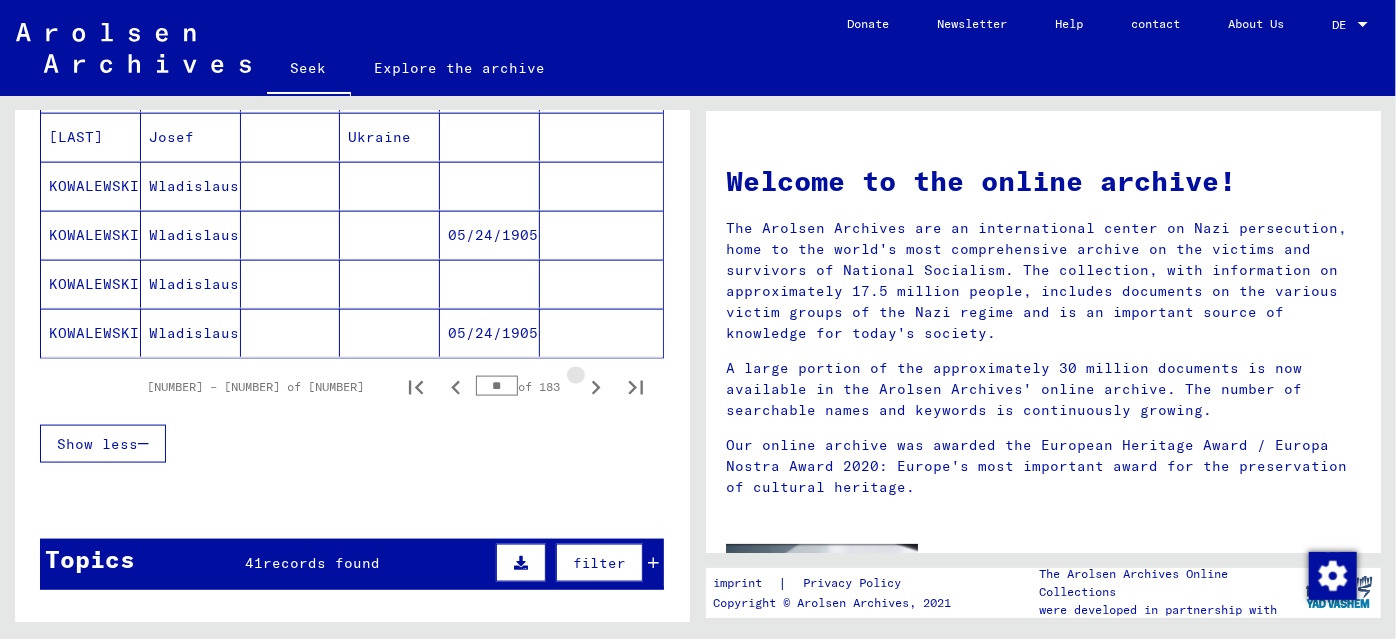 click 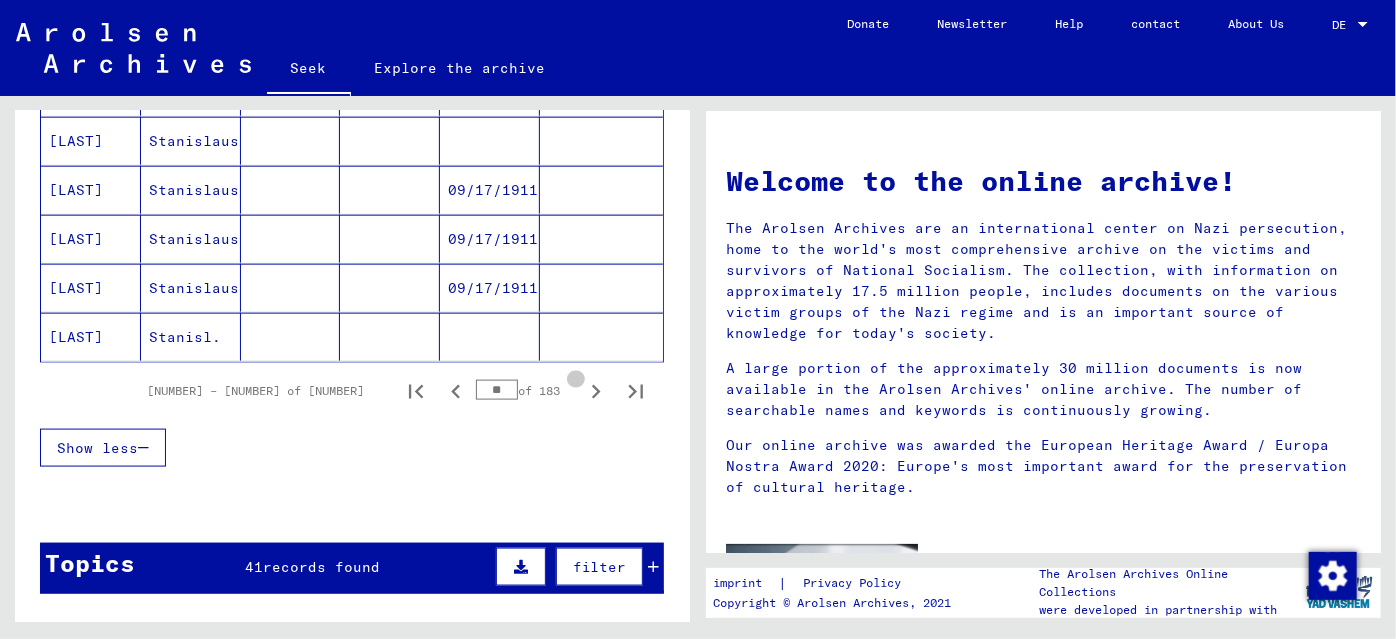 click 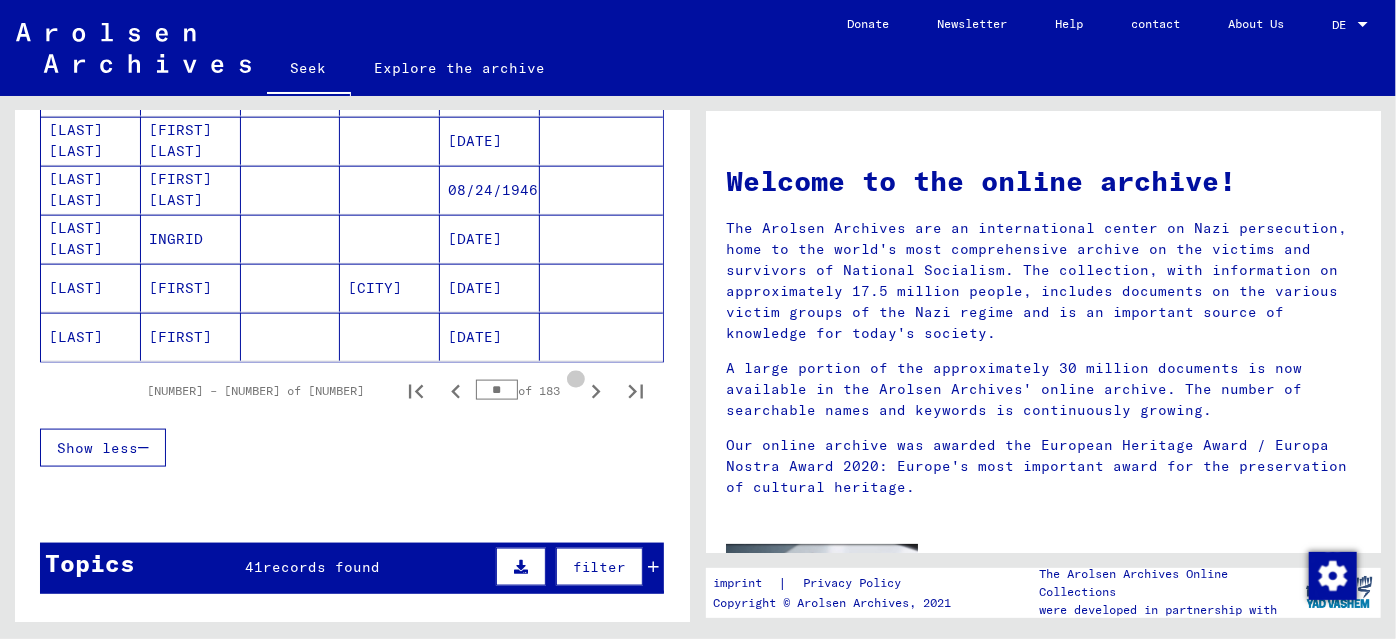 scroll, scrollTop: 1276, scrollLeft: 0, axis: vertical 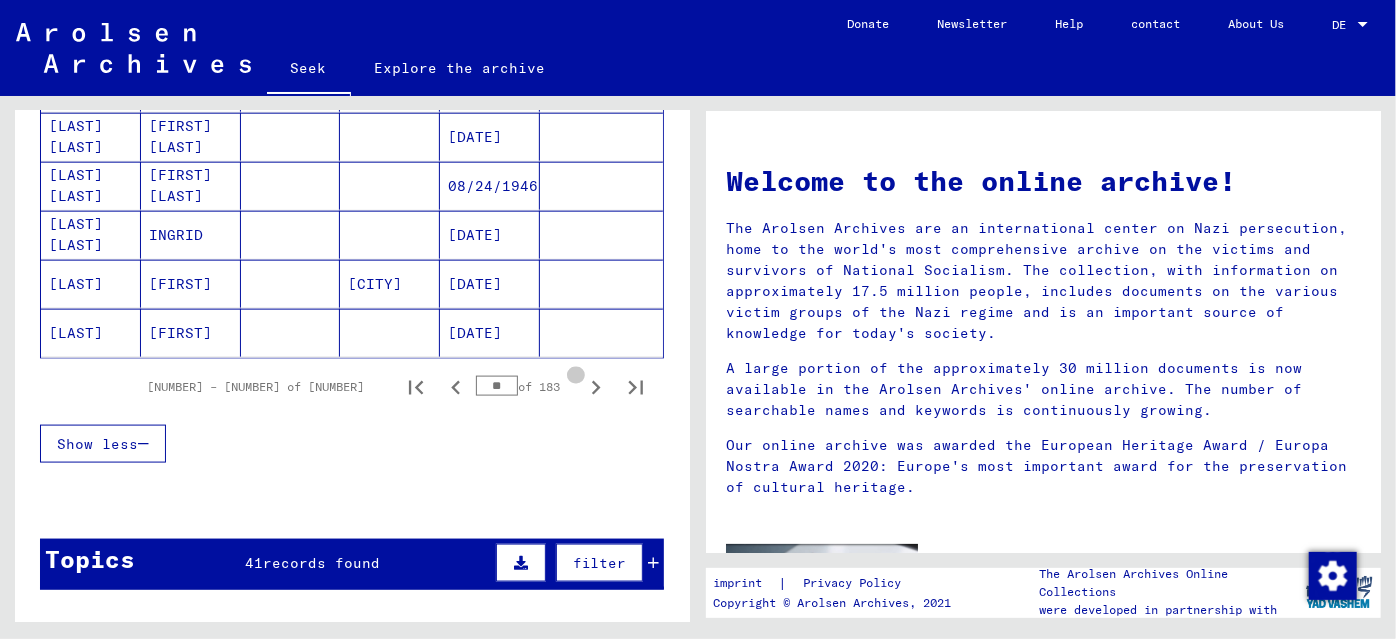 click 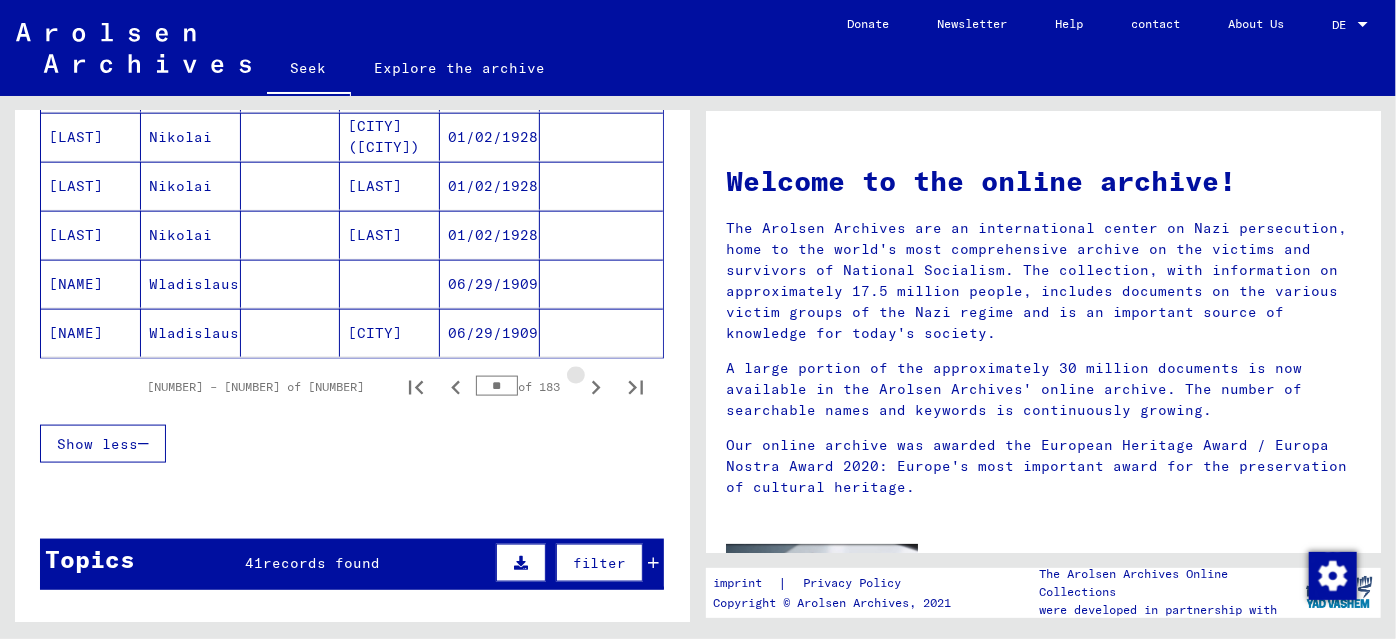 click 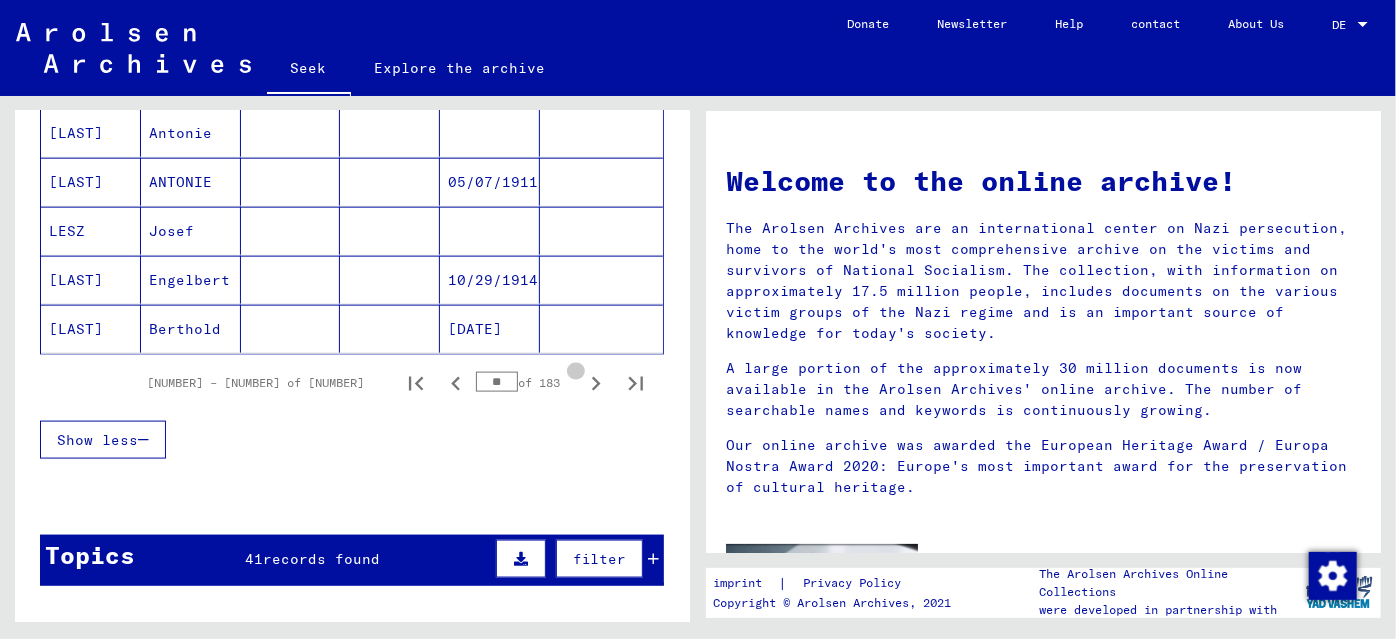 scroll, scrollTop: 1272, scrollLeft: 0, axis: vertical 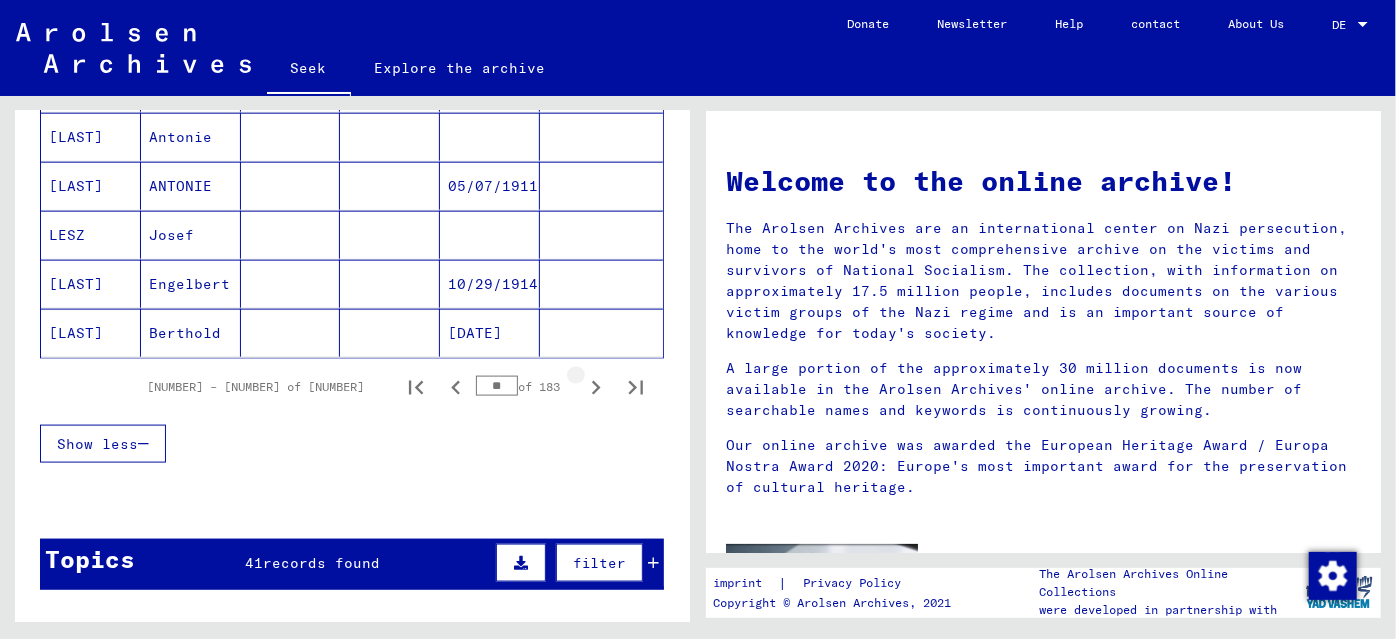 click 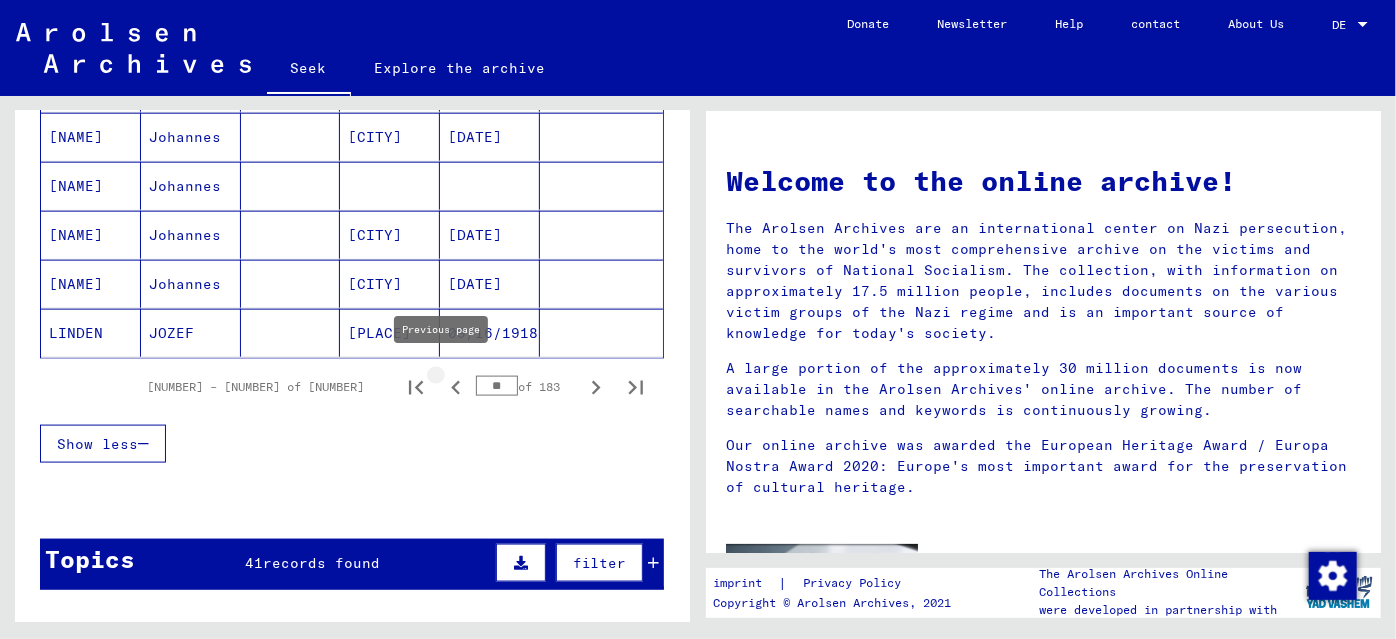 click 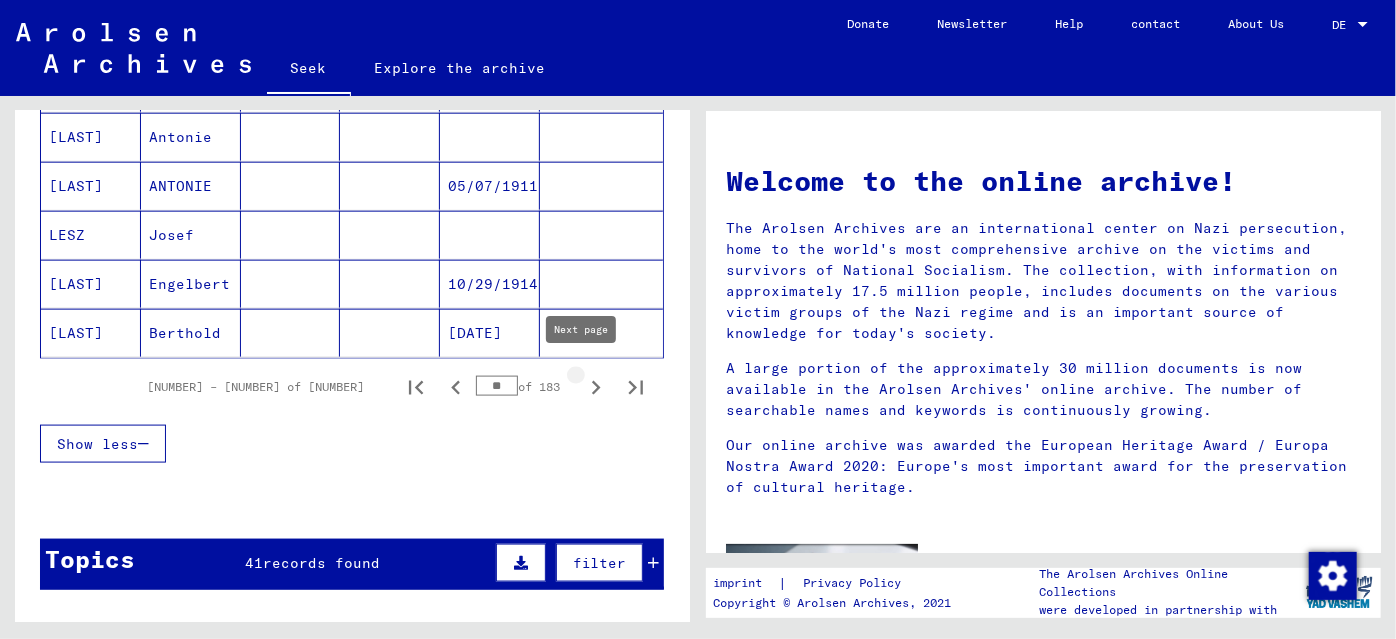 click 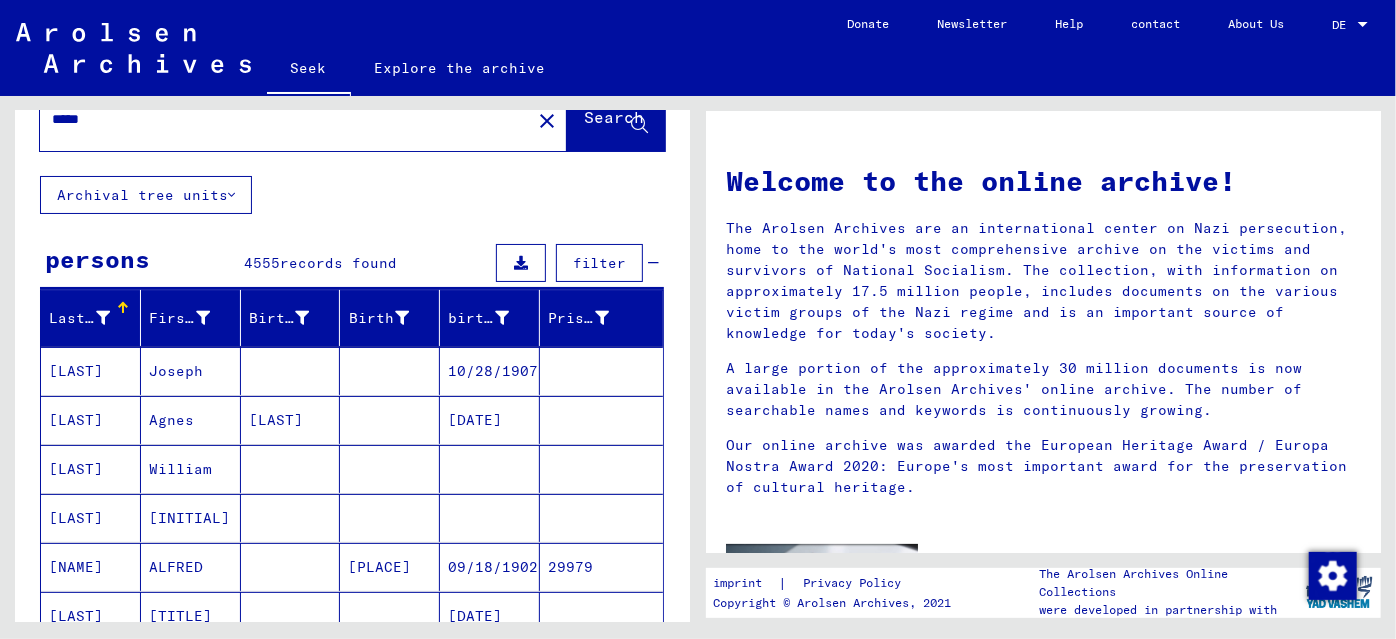 scroll, scrollTop: 0, scrollLeft: 0, axis: both 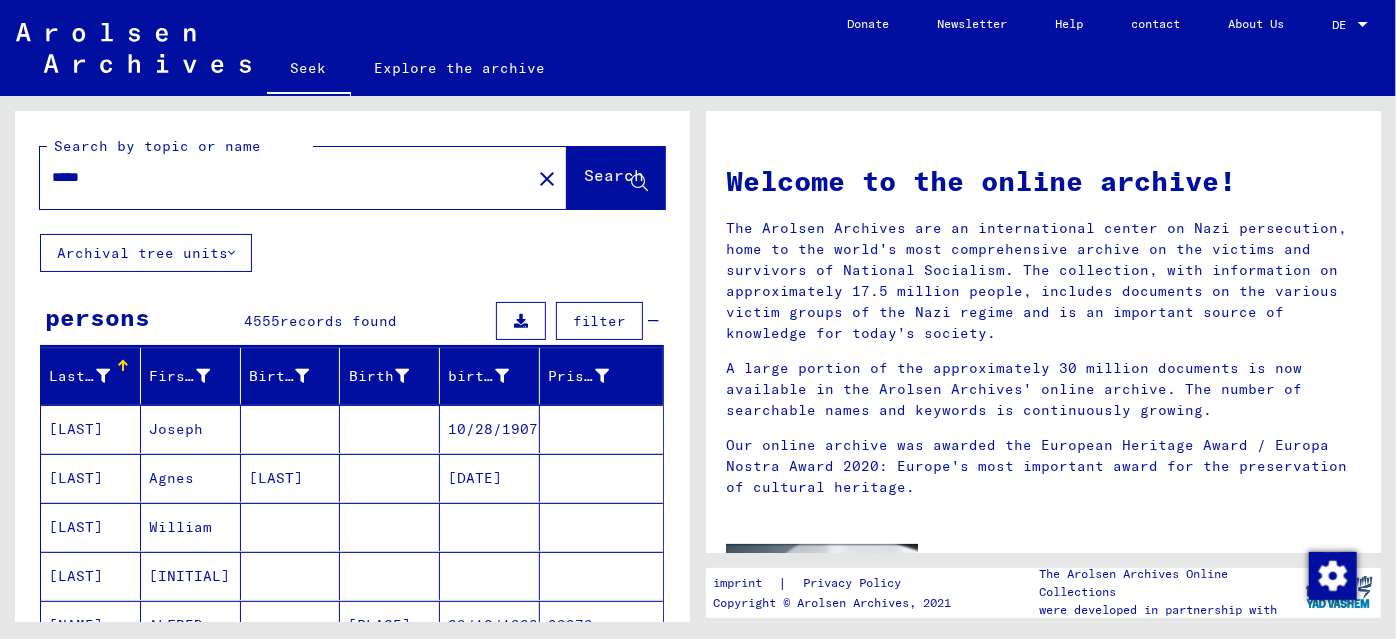 click on "filter" at bounding box center [599, 321] 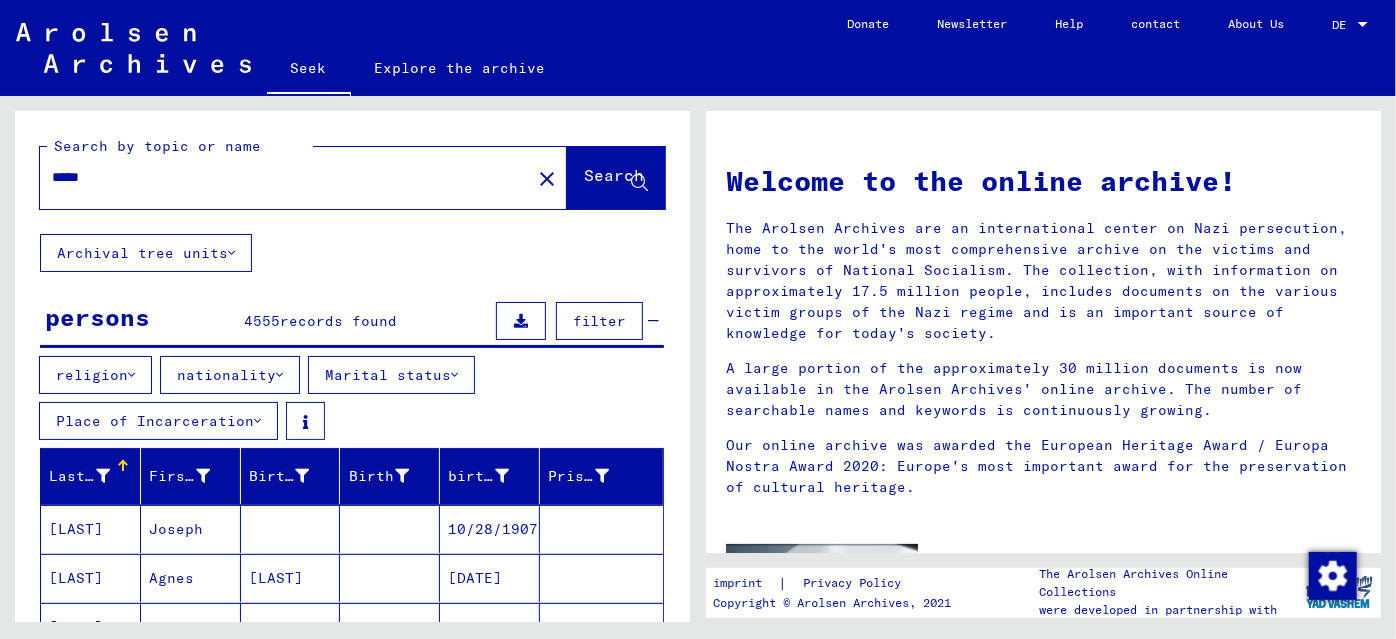 click on "religion" at bounding box center (92, 375) 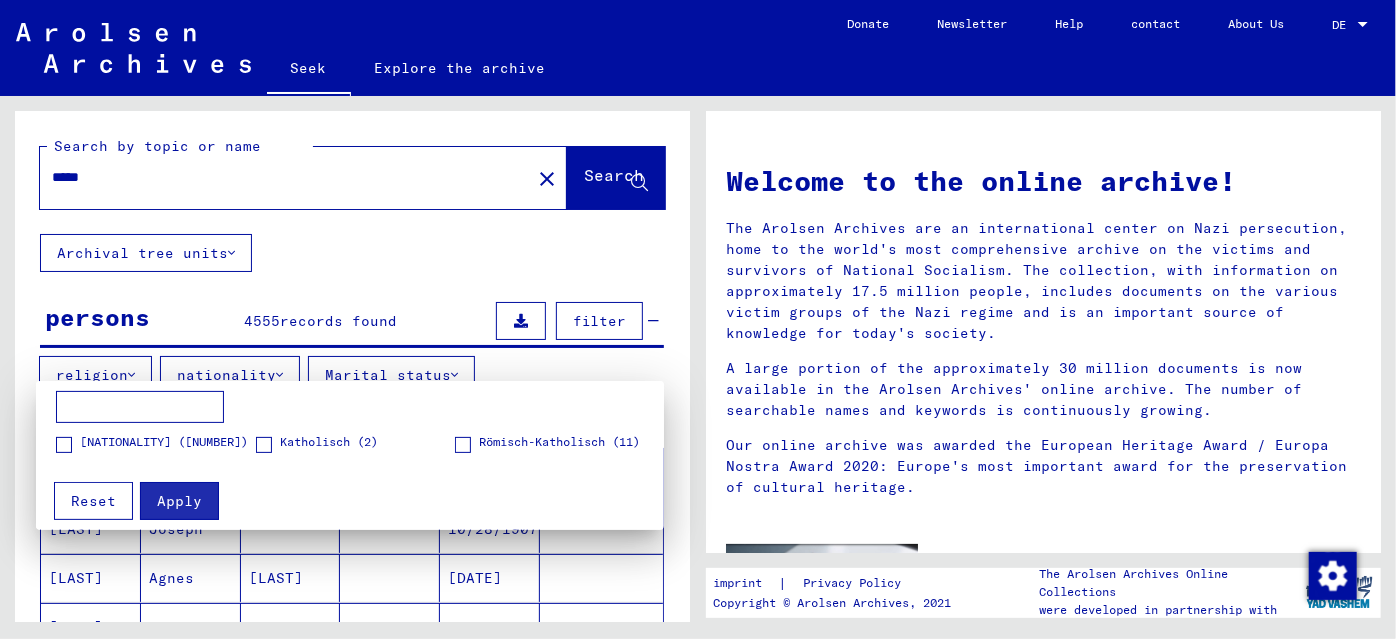 click at bounding box center [64, 445] 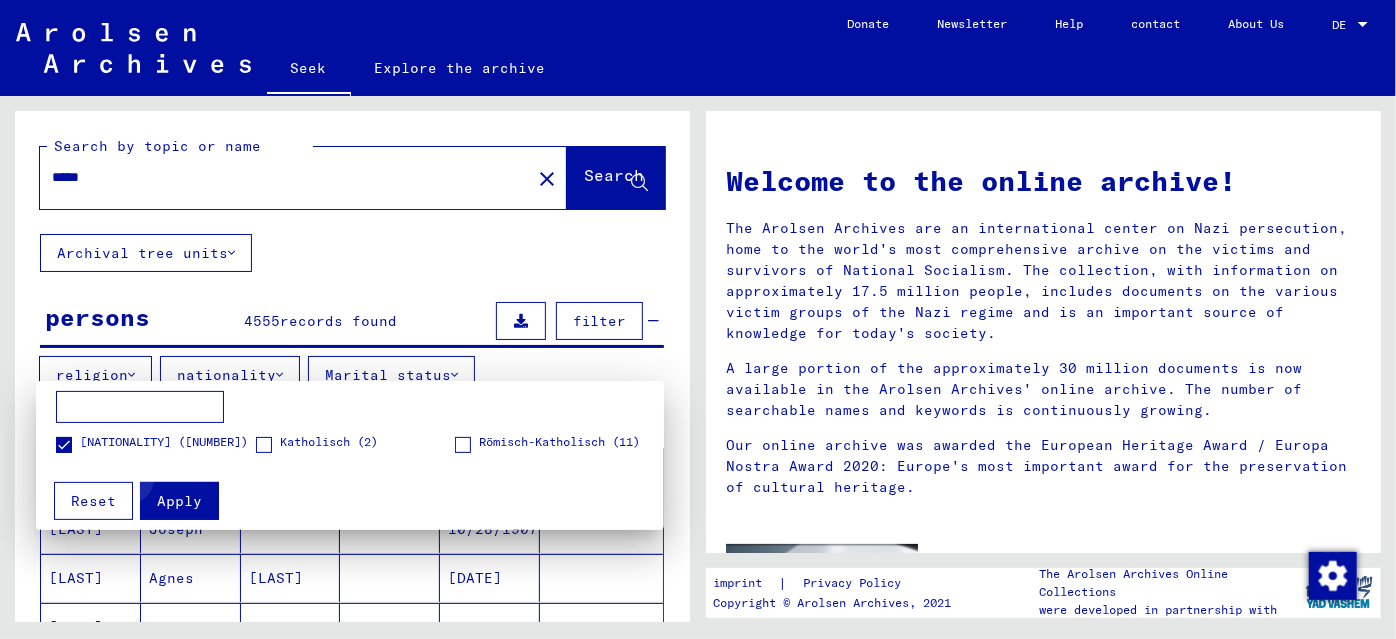 click on "Apply" at bounding box center (179, 501) 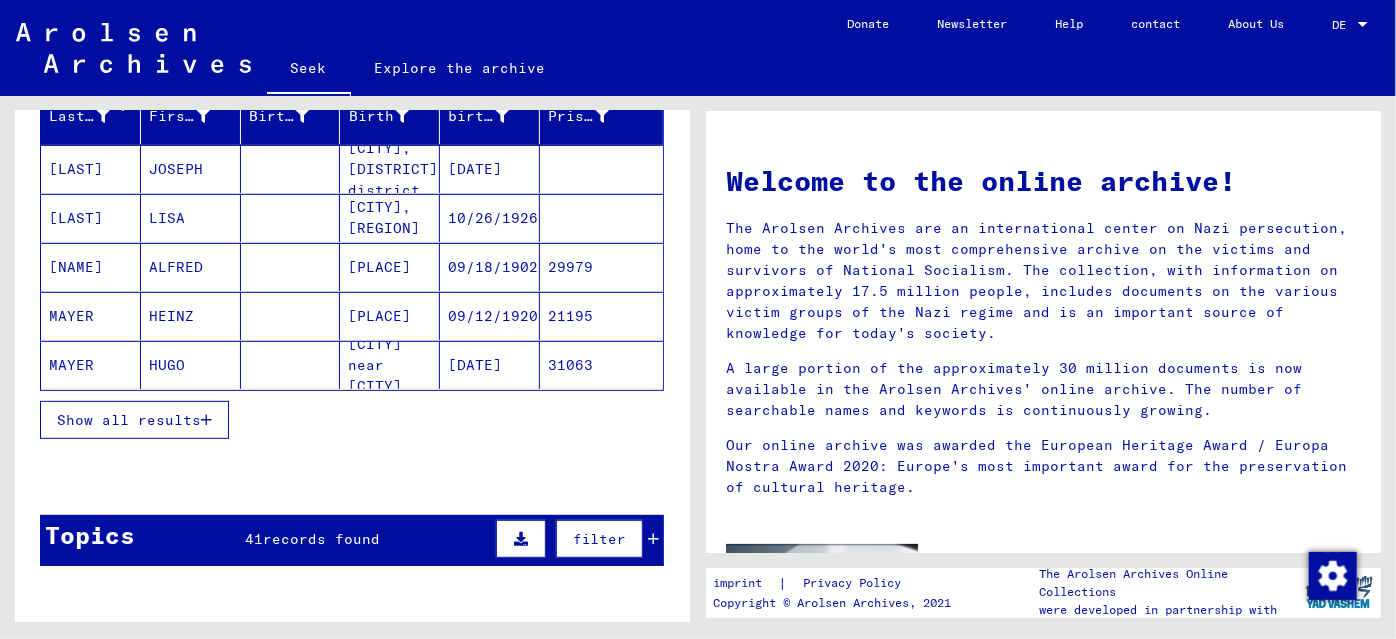 scroll, scrollTop: 363, scrollLeft: 0, axis: vertical 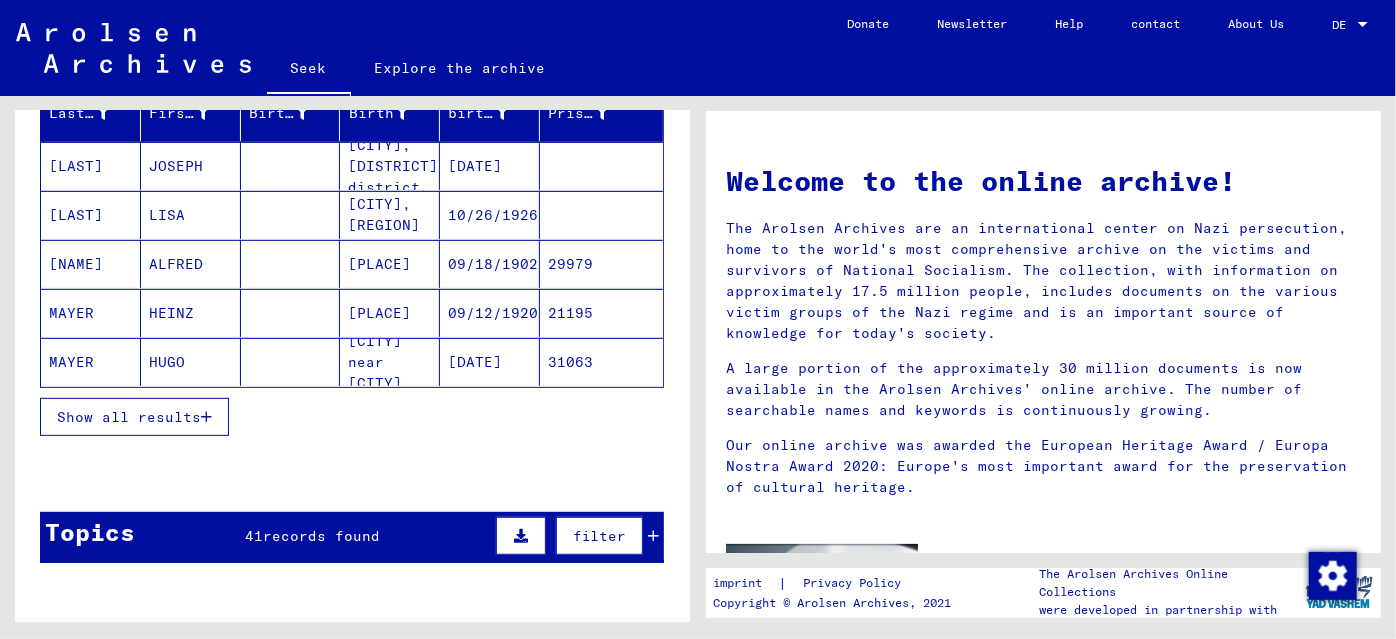 click on "Show all results" at bounding box center (129, 417) 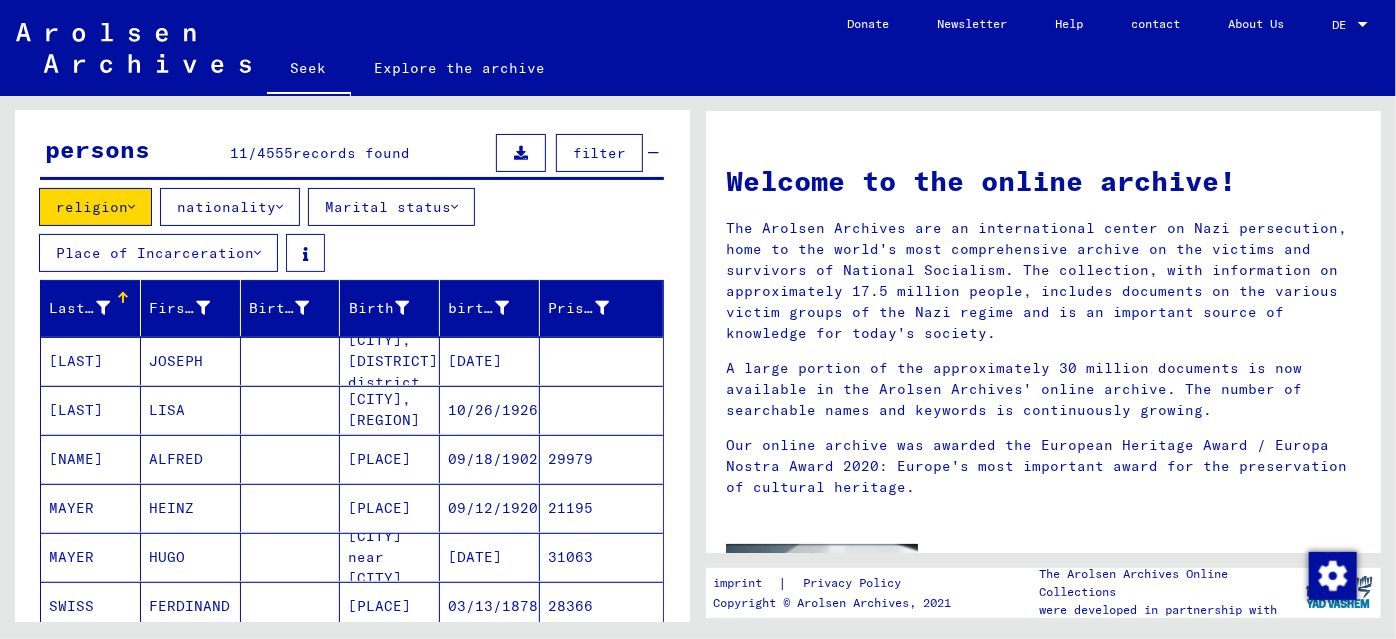 scroll, scrollTop: 0, scrollLeft: 0, axis: both 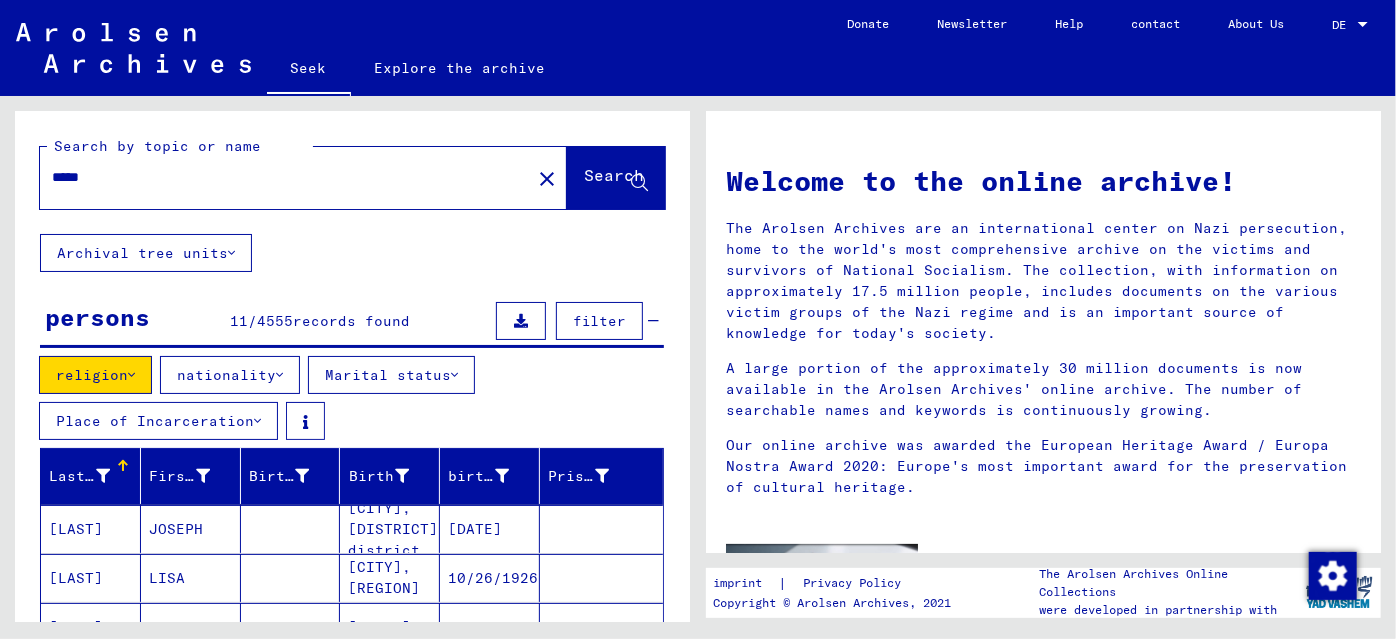 click on "close" 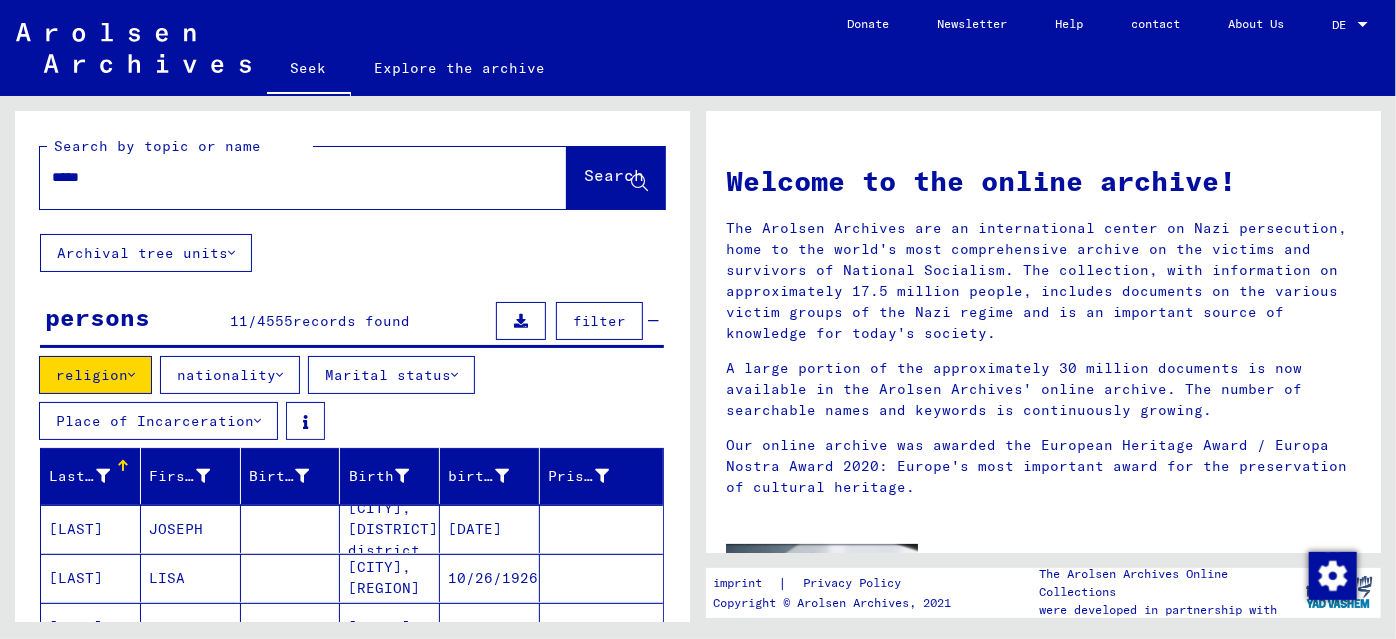 type 